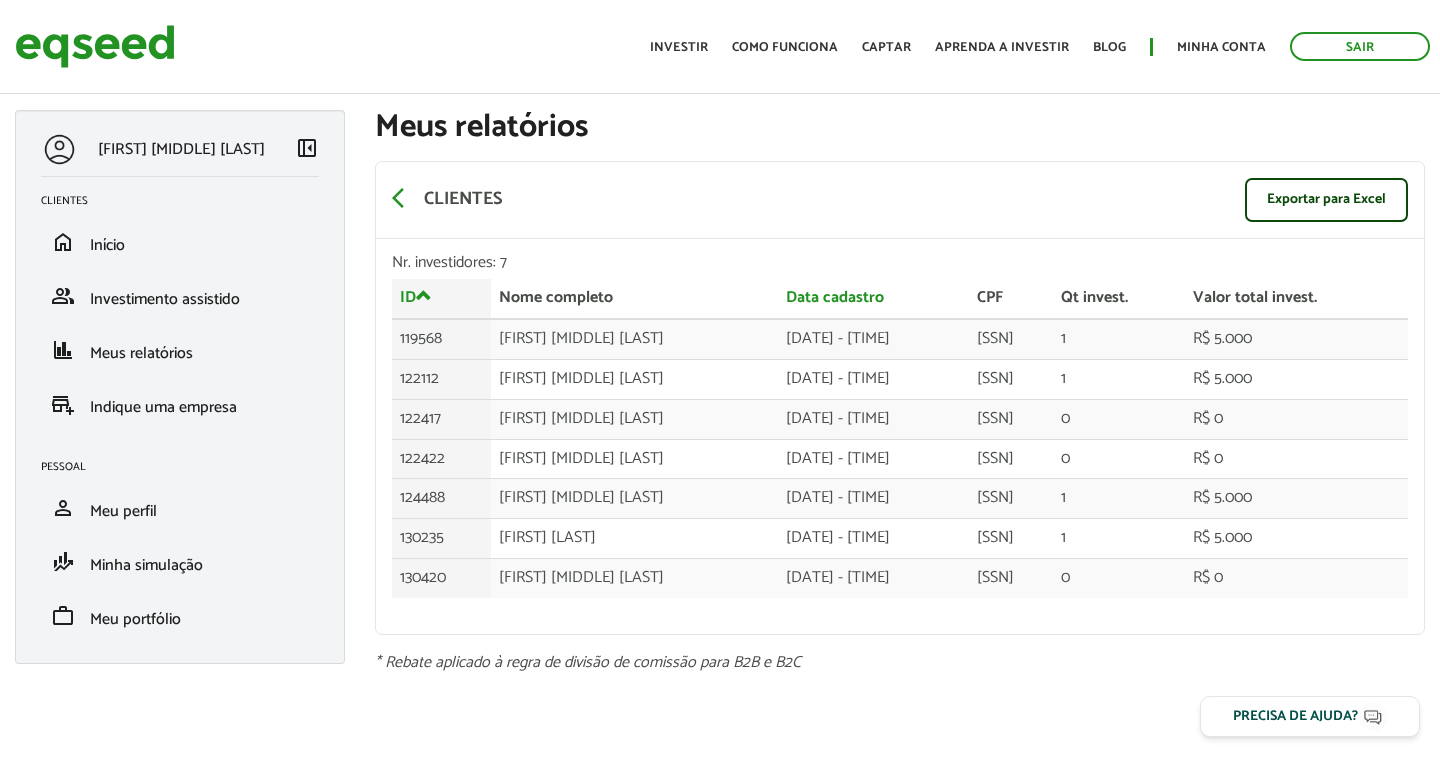 scroll, scrollTop: 0, scrollLeft: 0, axis: both 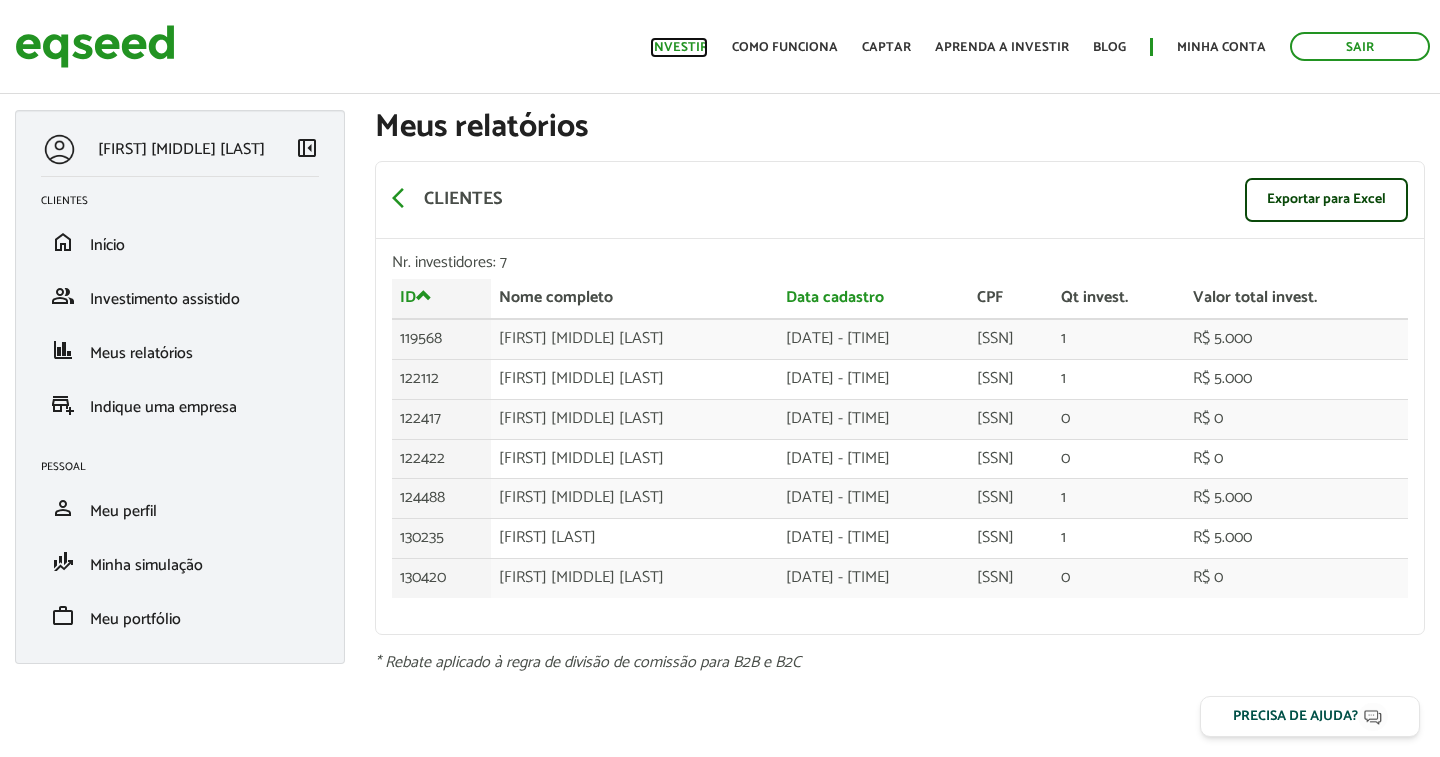 click on "Investir" at bounding box center (679, 47) 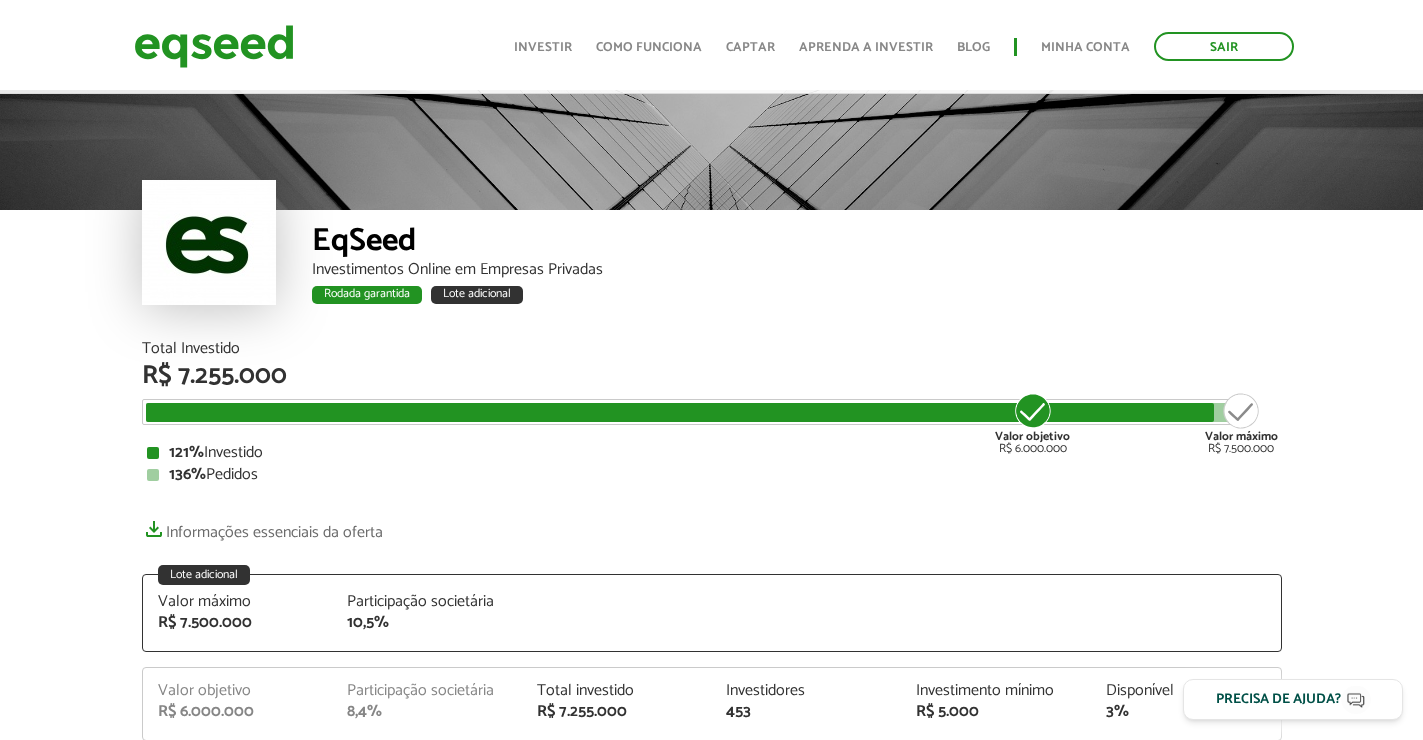 scroll, scrollTop: 100, scrollLeft: 0, axis: vertical 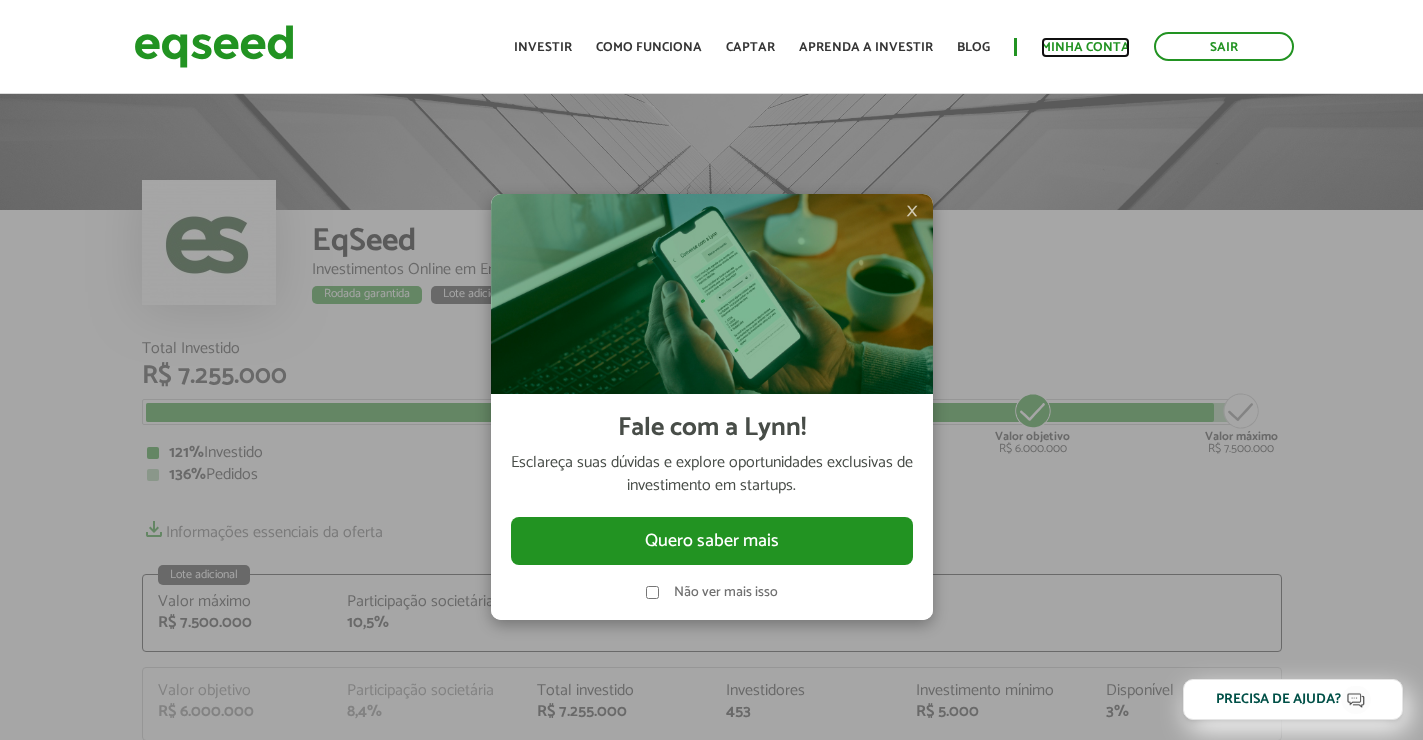 click on "Minha conta" at bounding box center (1085, 47) 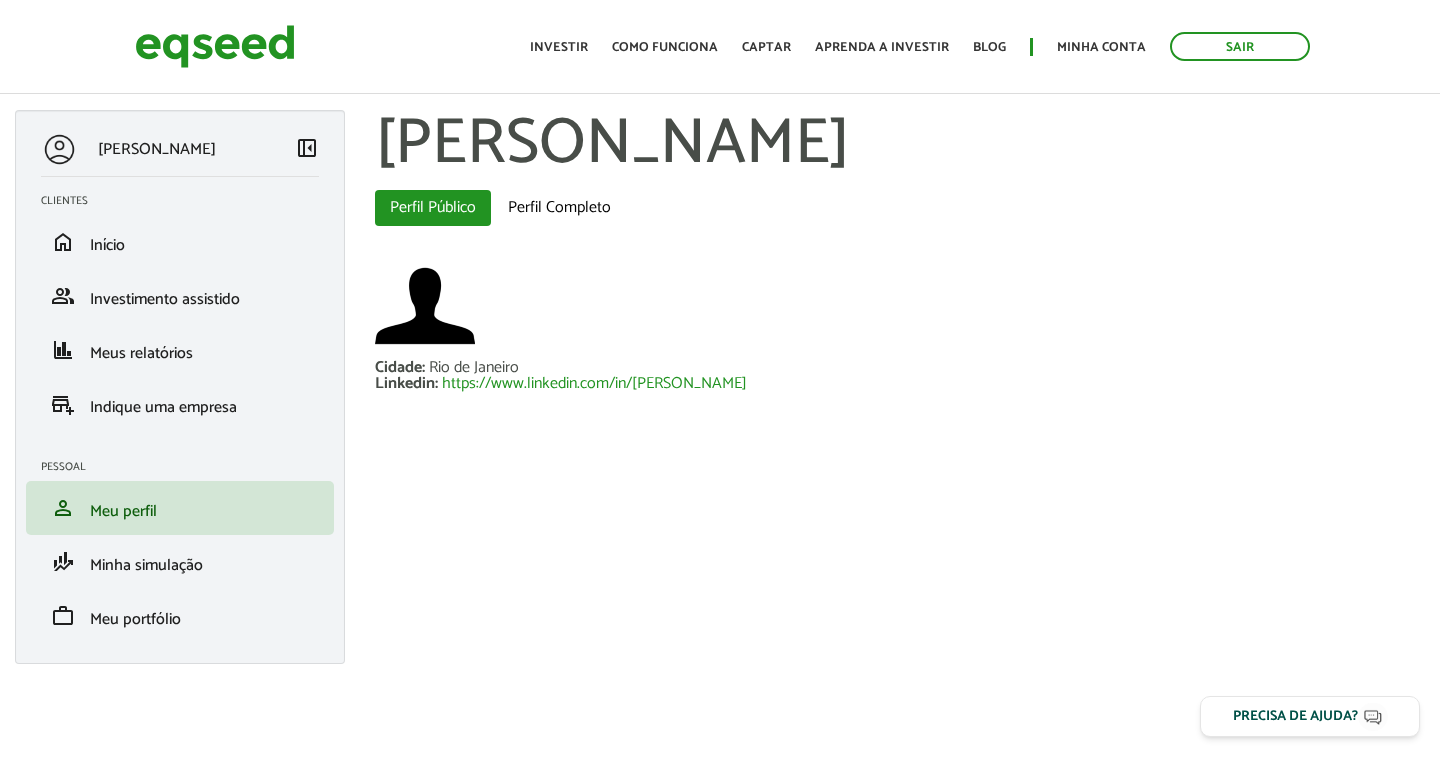 scroll, scrollTop: 0, scrollLeft: 0, axis: both 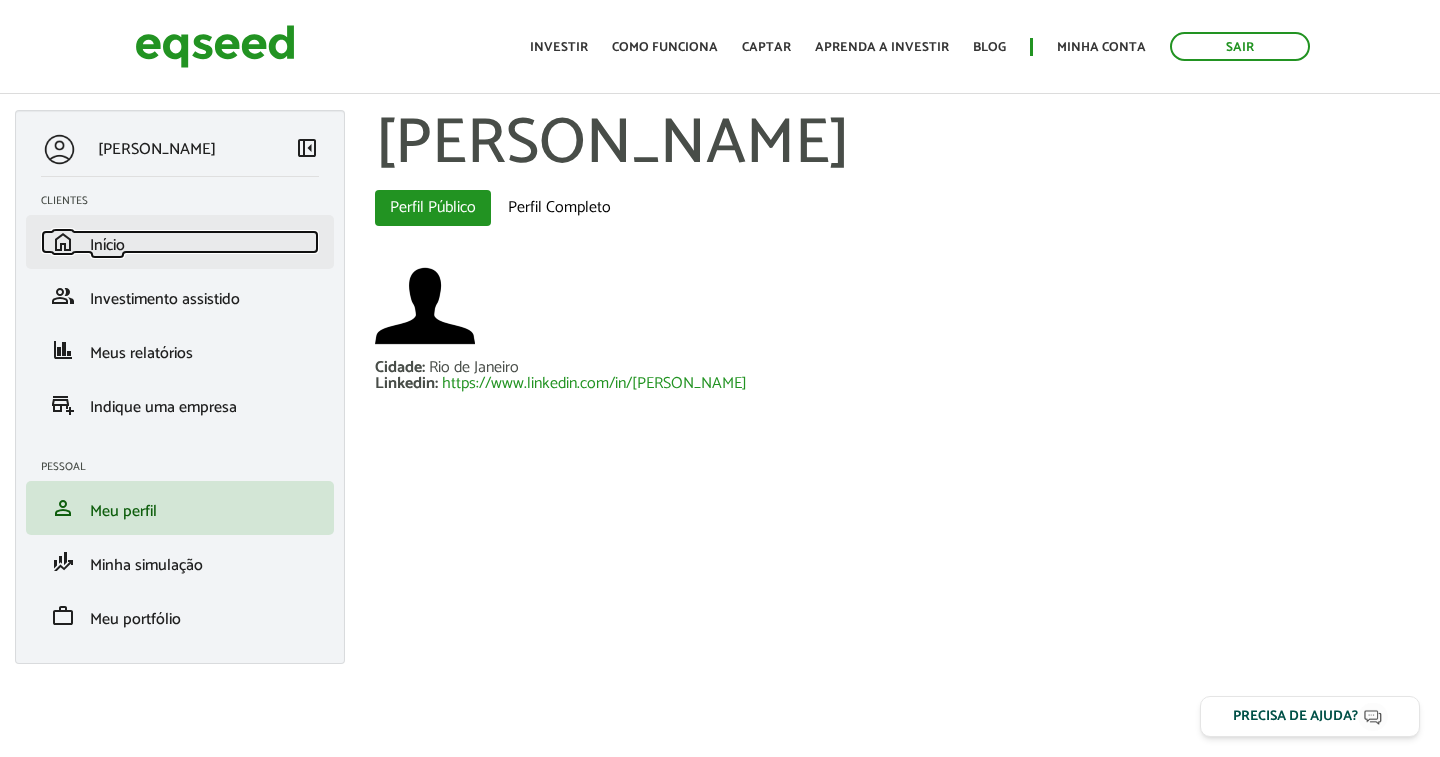 click on "Início" at bounding box center [107, 245] 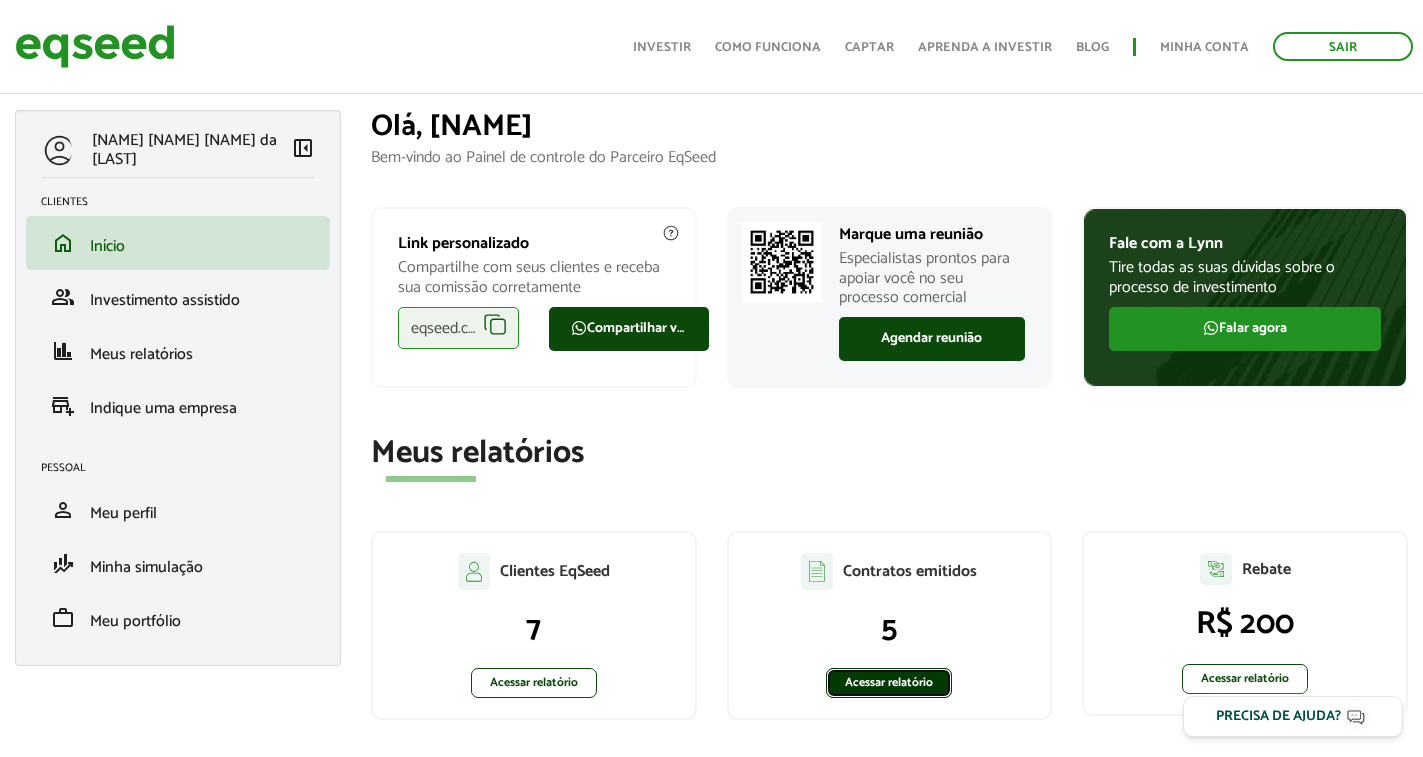 click on "Acessar relatório" at bounding box center [889, 683] 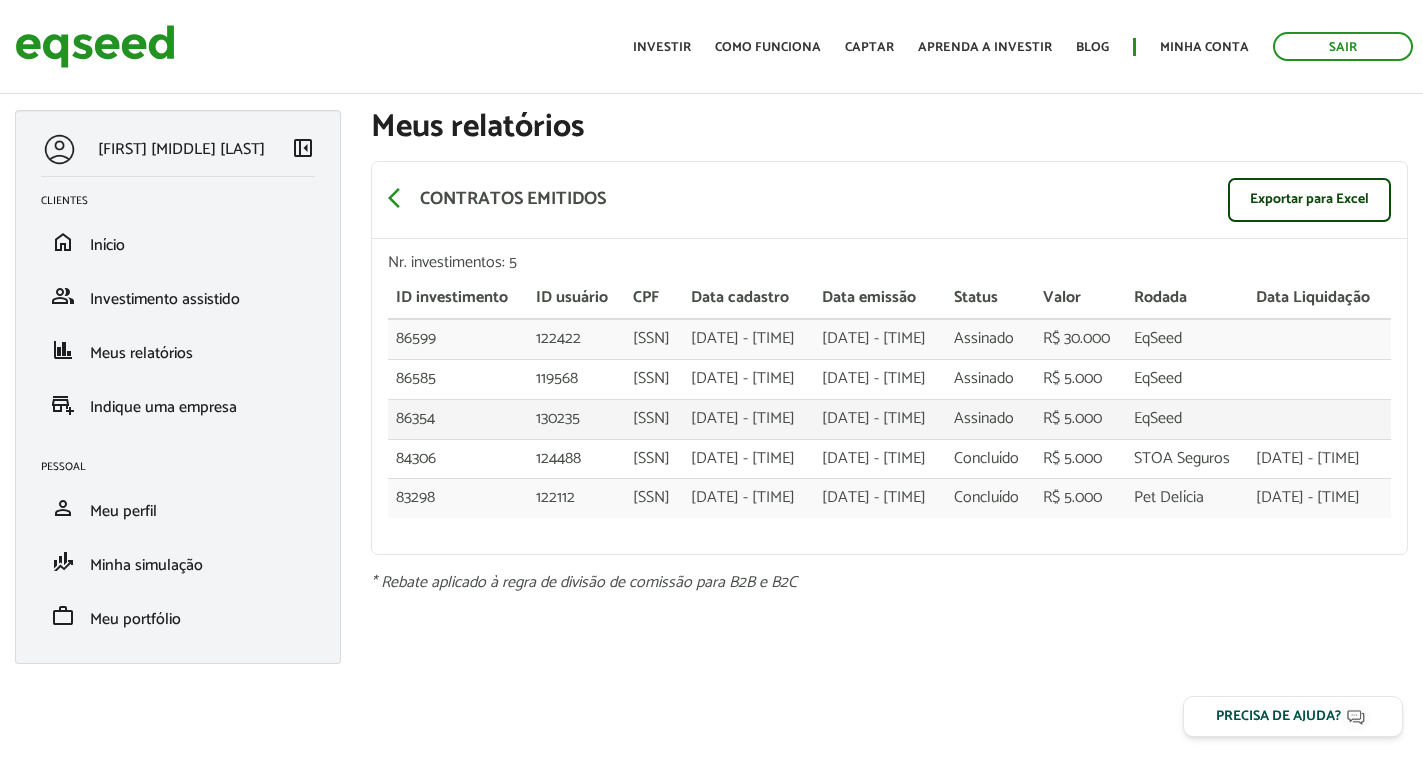 scroll, scrollTop: 0, scrollLeft: 0, axis: both 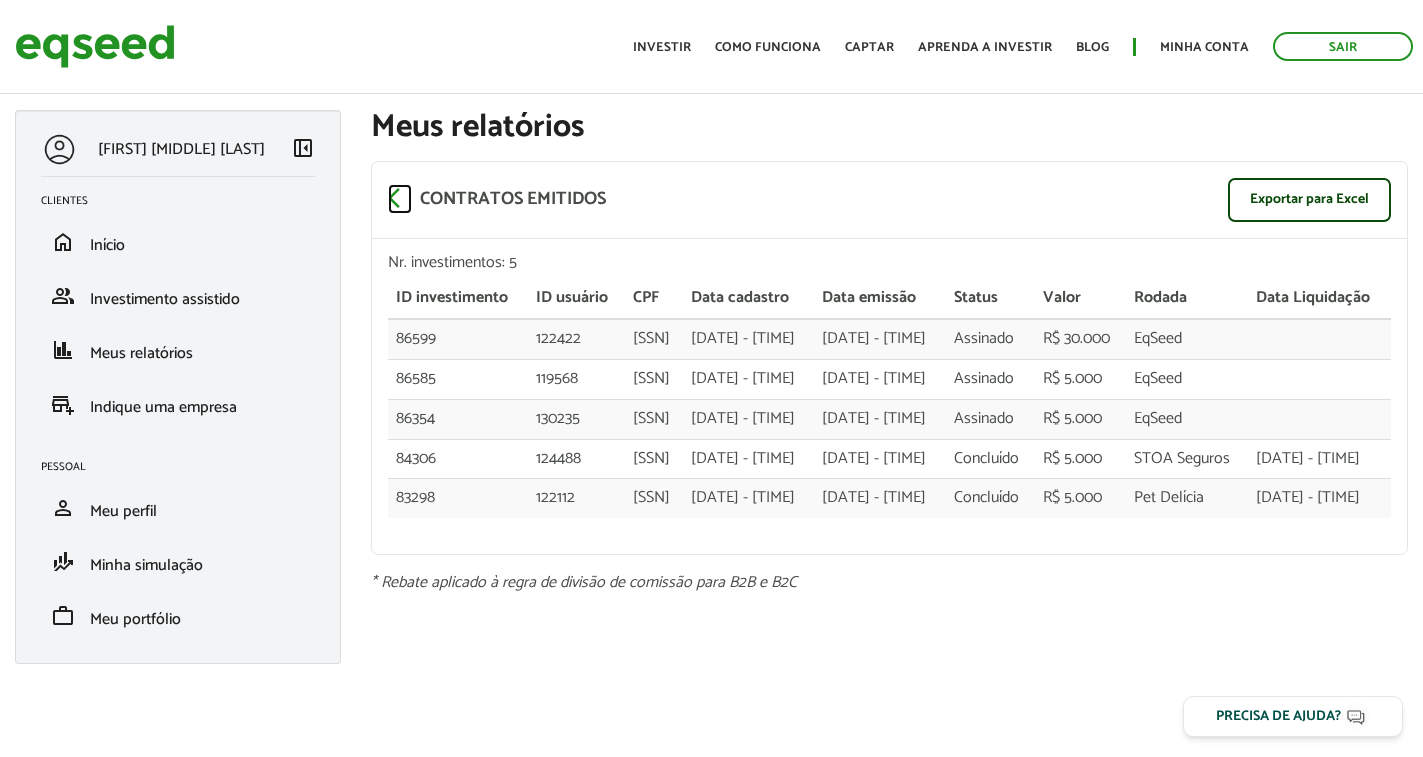 click on "arrow_back_ios" at bounding box center [400, 198] 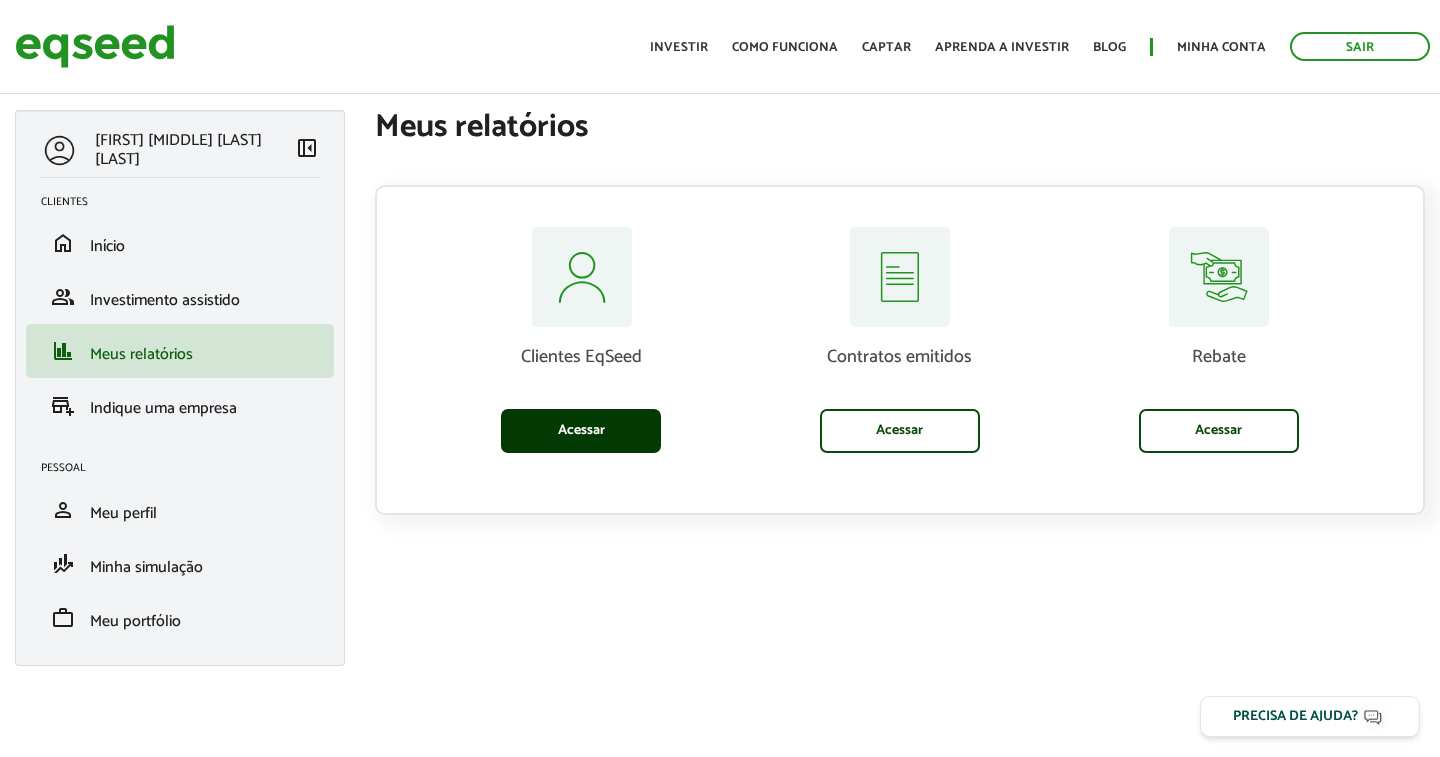 scroll, scrollTop: 0, scrollLeft: 0, axis: both 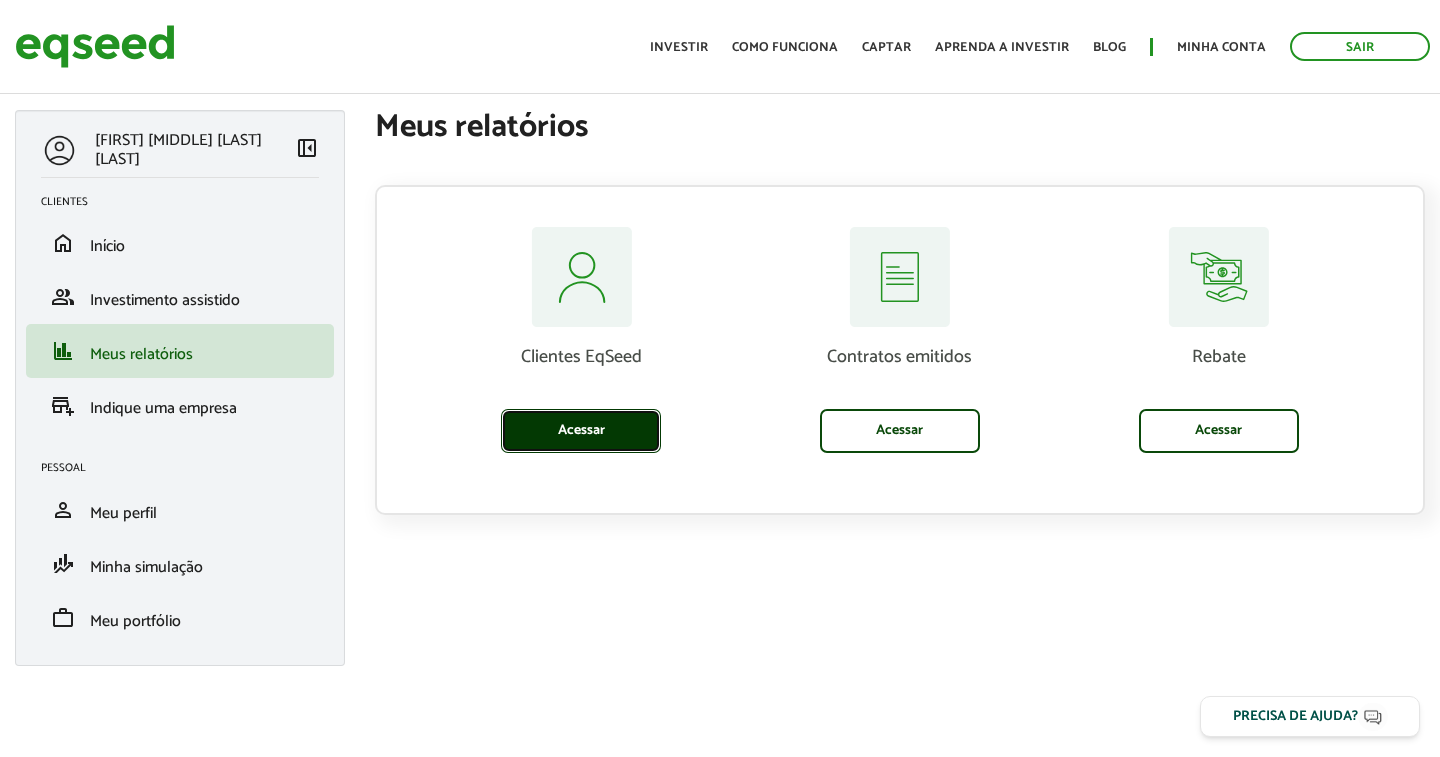 click on "Acessar" at bounding box center [581, 431] 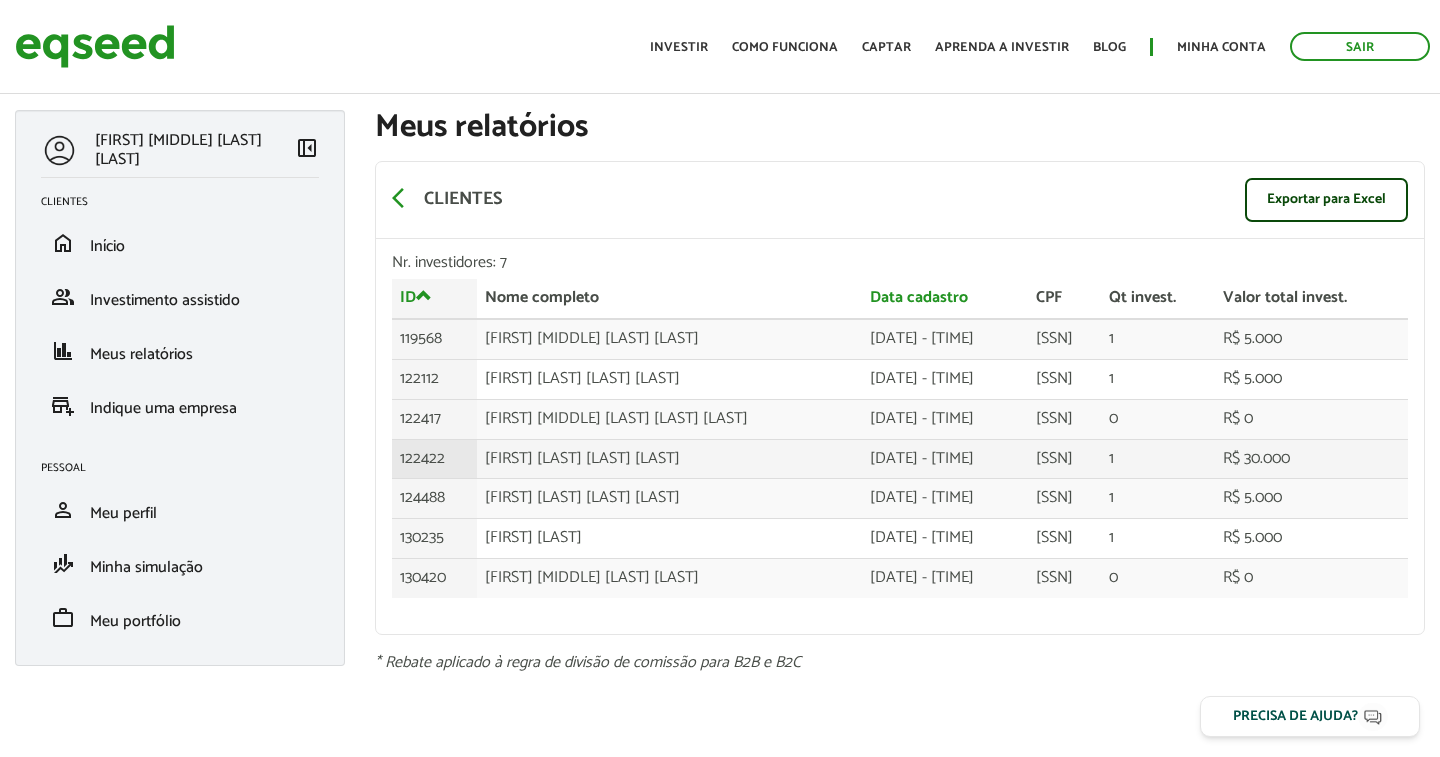 scroll, scrollTop: 0, scrollLeft: 0, axis: both 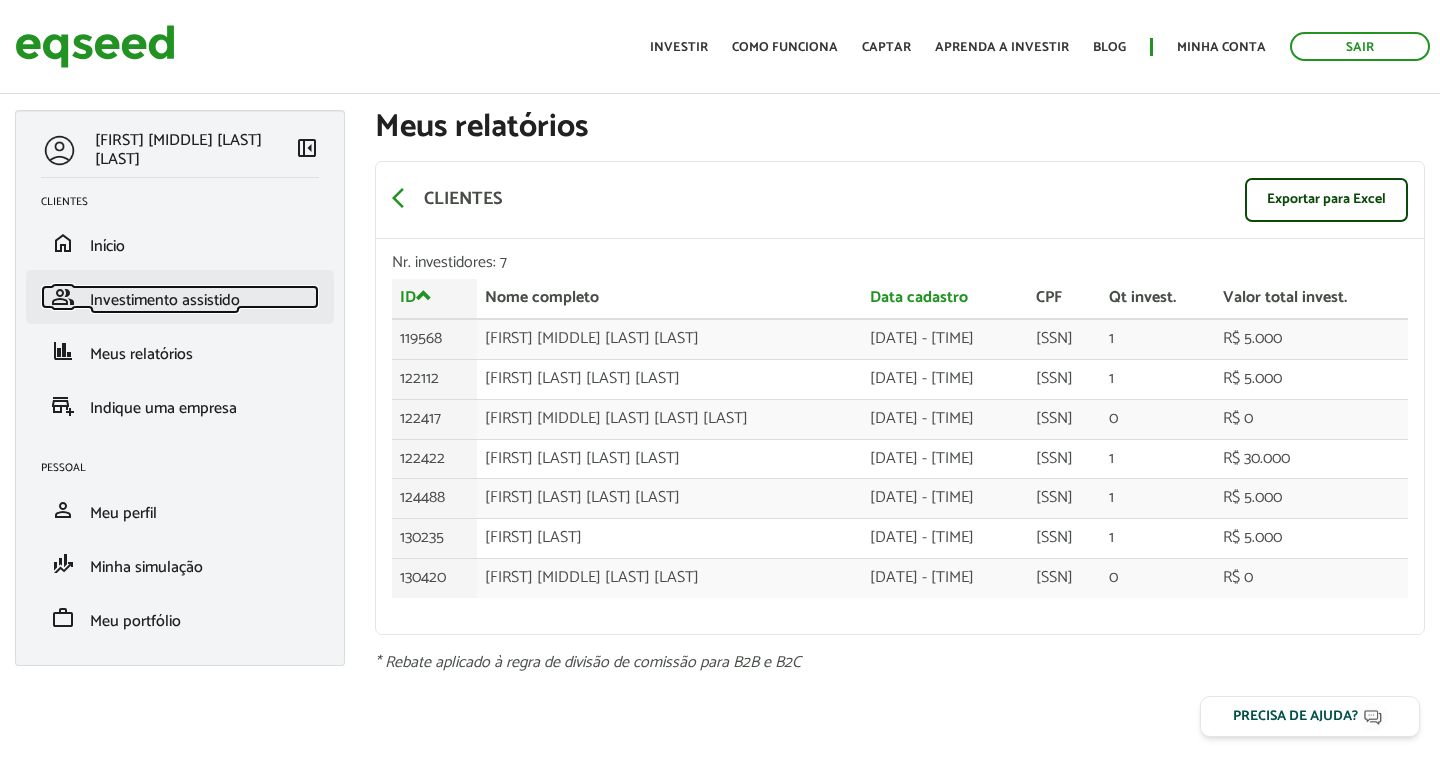 click on "Investimento assistido" at bounding box center [165, 300] 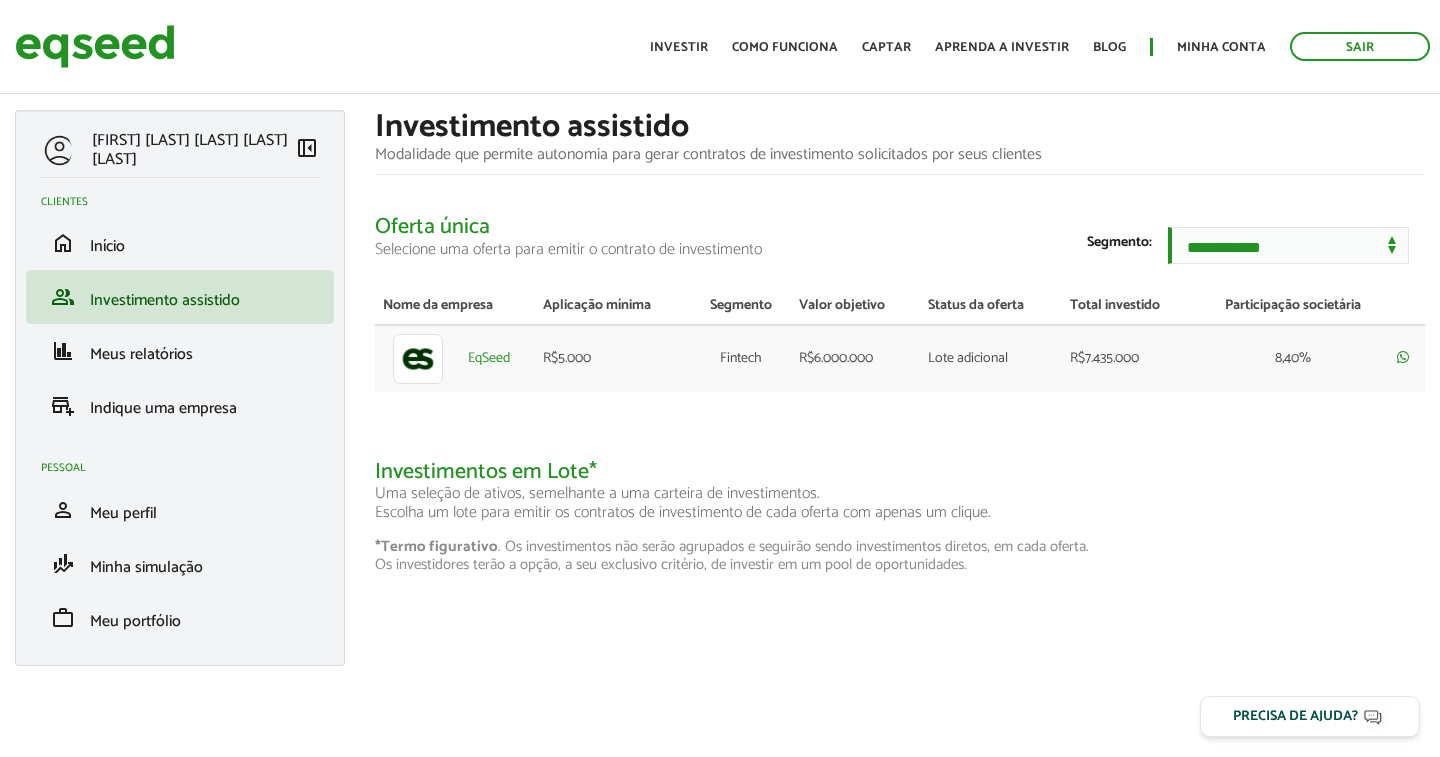 scroll, scrollTop: 0, scrollLeft: 0, axis: both 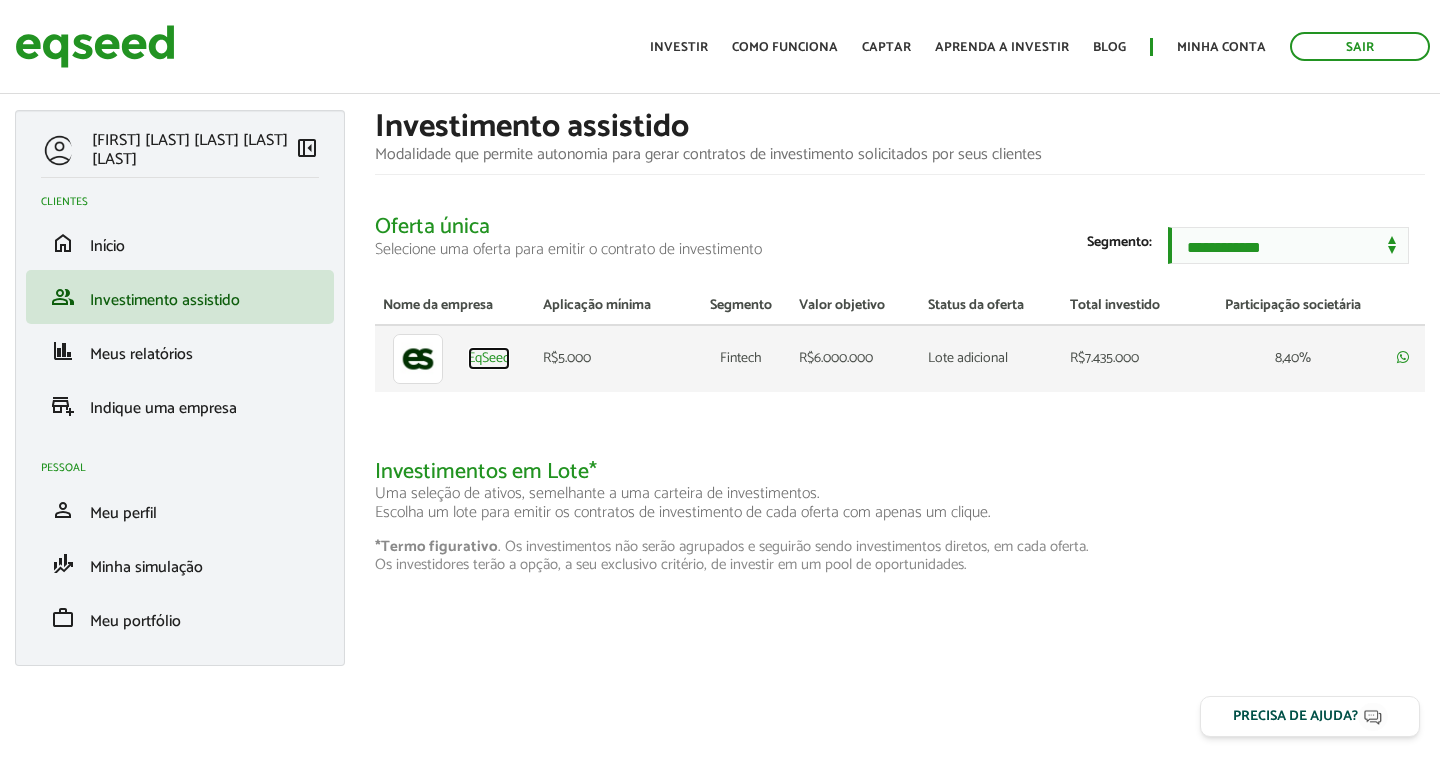 click on "EqSeed" at bounding box center (489, 359) 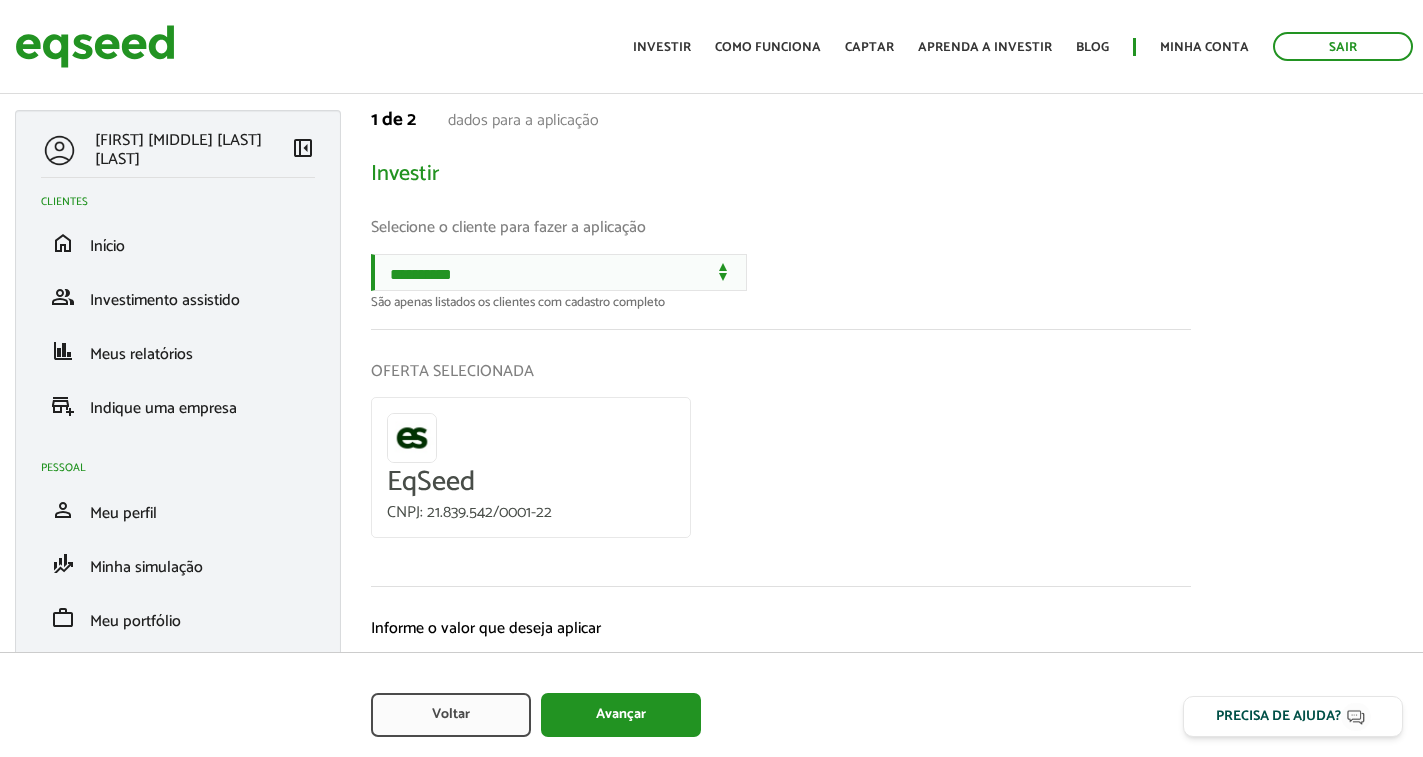 scroll, scrollTop: 0, scrollLeft: 0, axis: both 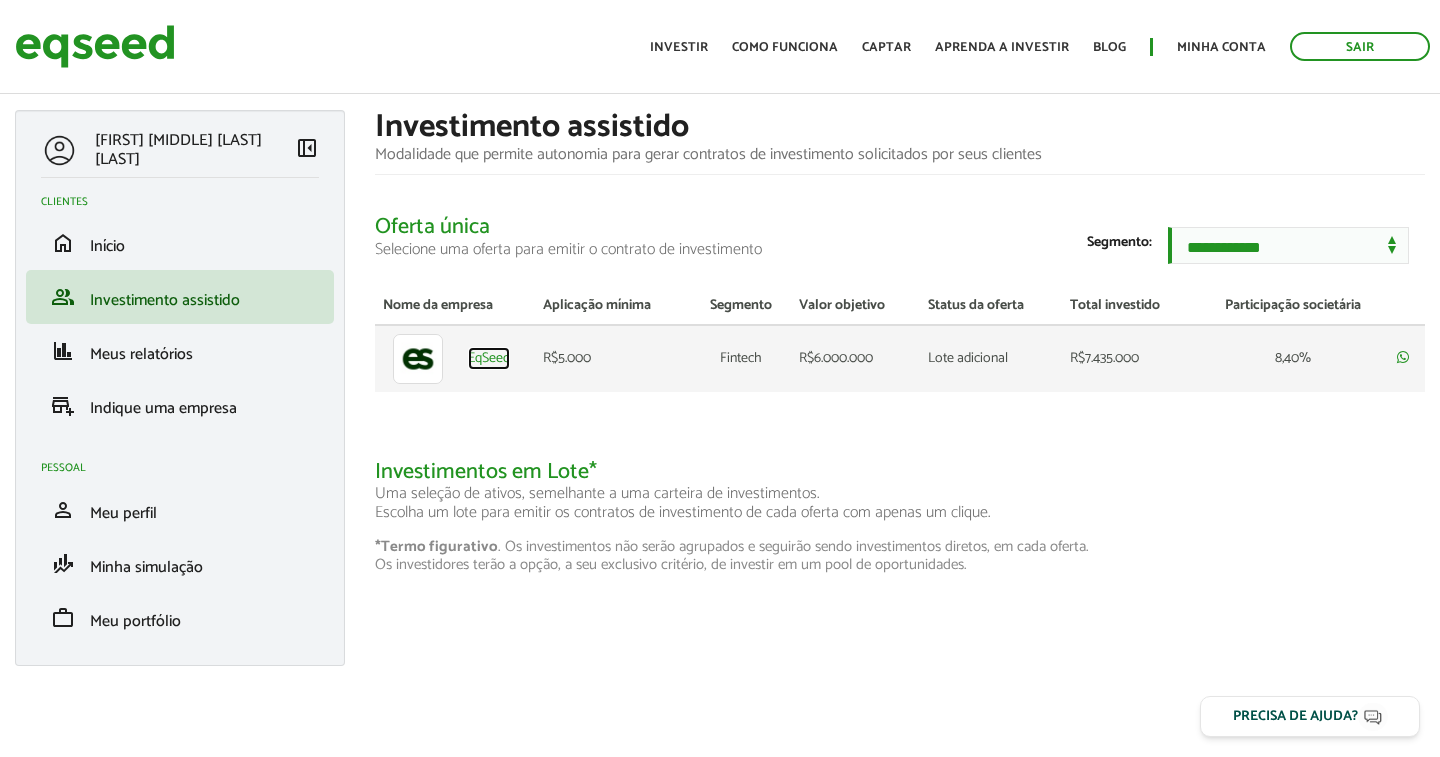click on "EqSeed" at bounding box center [489, 359] 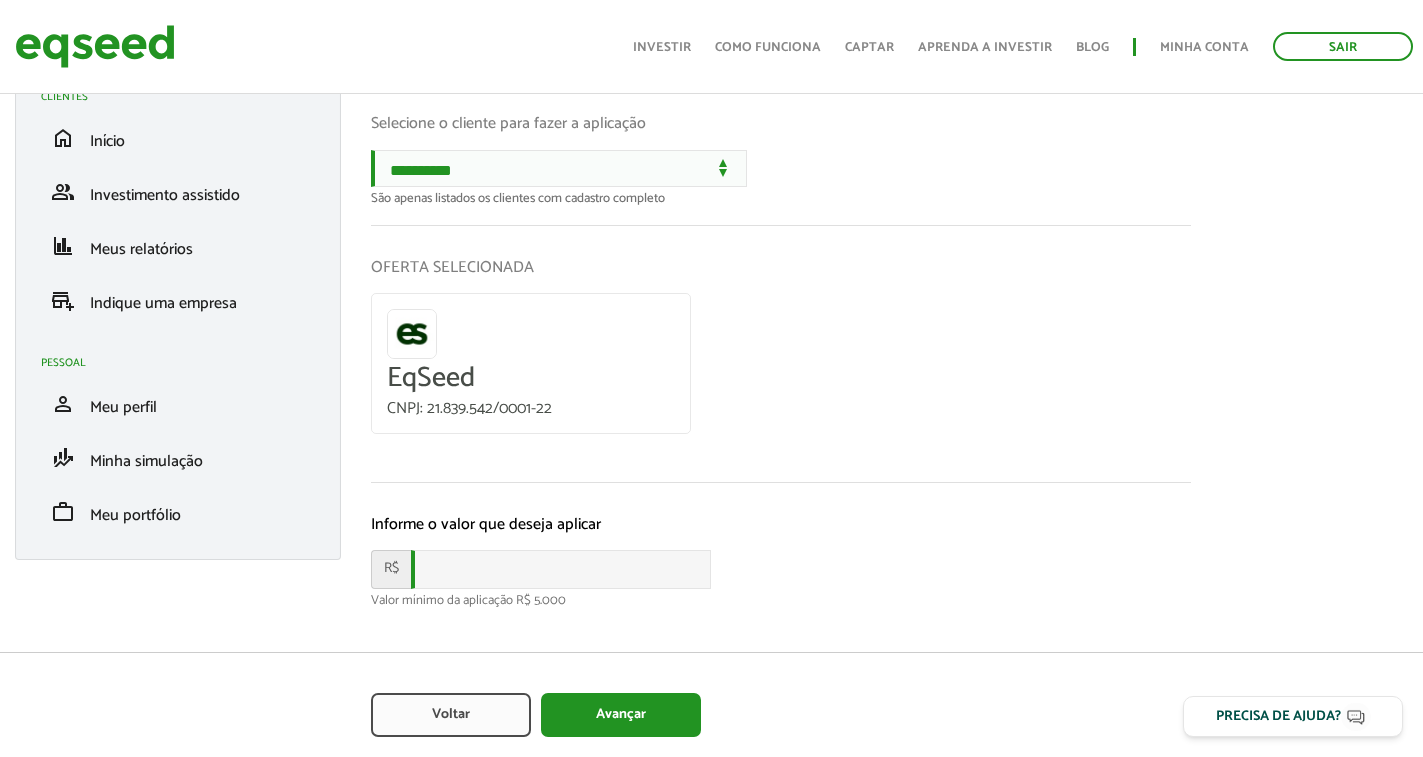 scroll, scrollTop: 126, scrollLeft: 0, axis: vertical 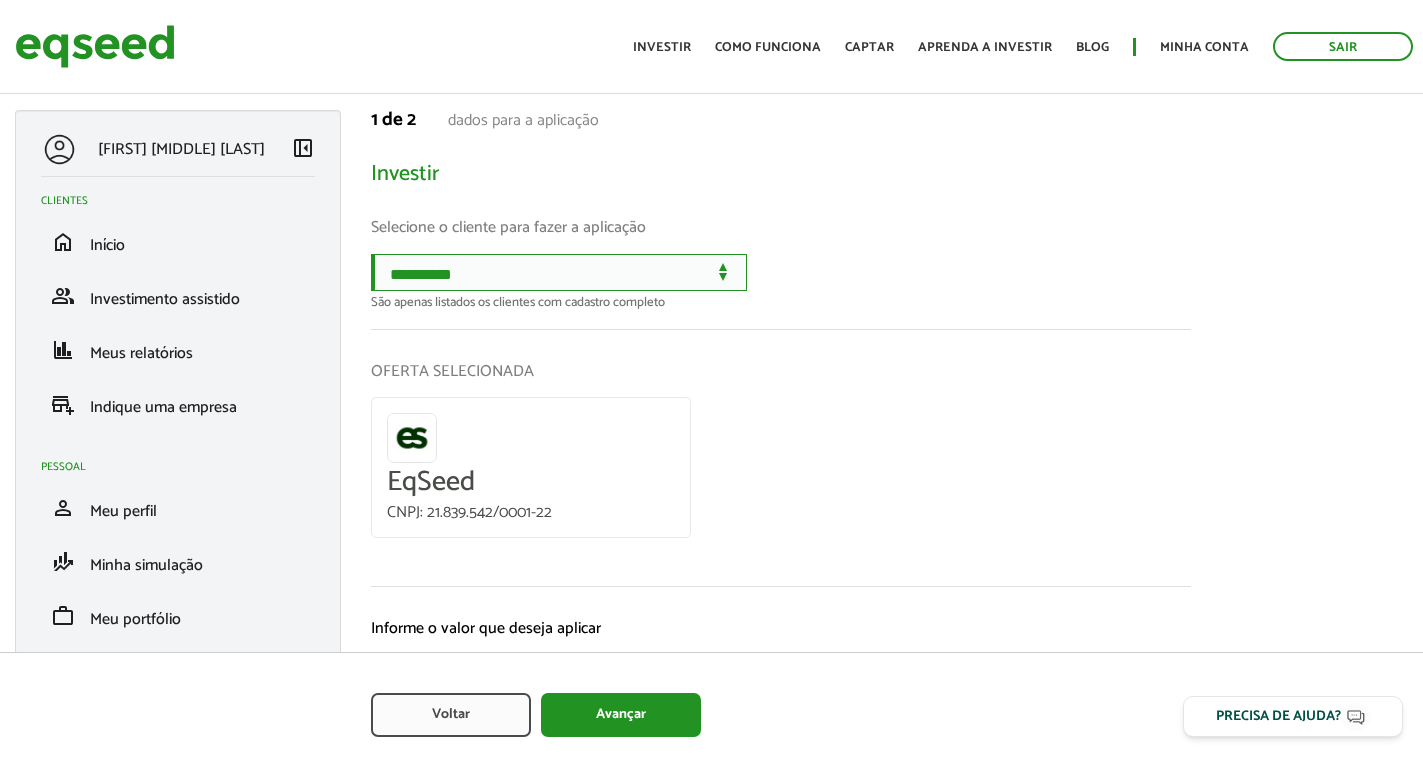 click on "**********" at bounding box center (559, 272) 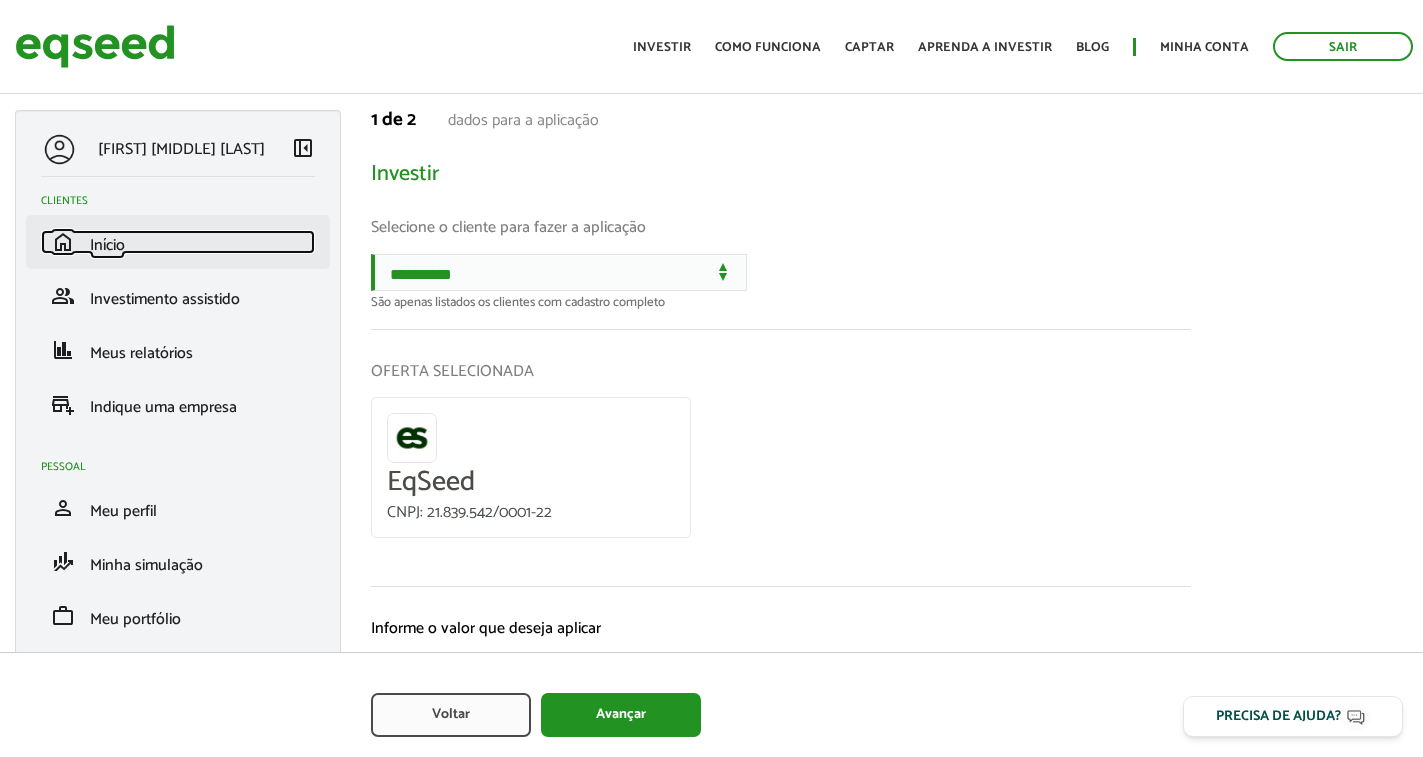 click on "home Início" at bounding box center [178, 242] 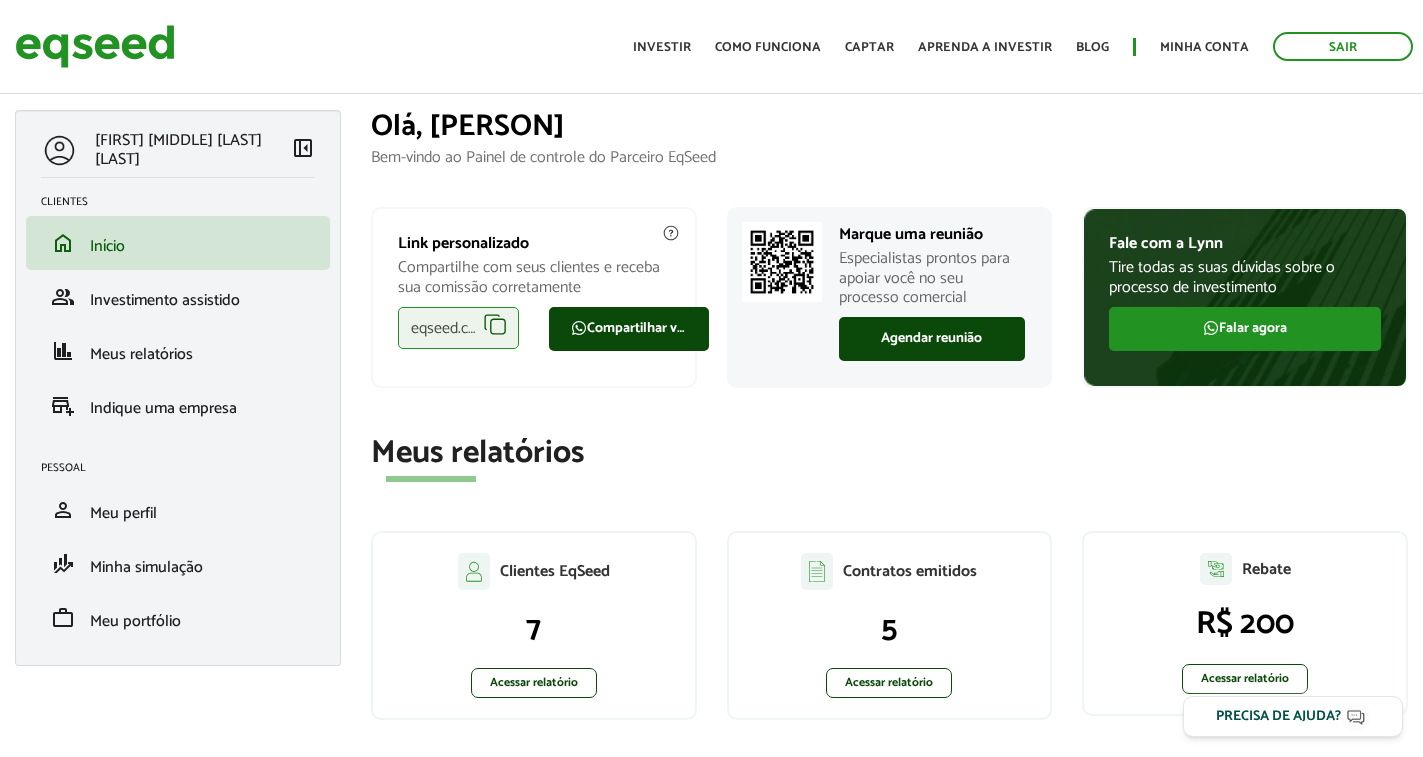 scroll, scrollTop: 0, scrollLeft: 0, axis: both 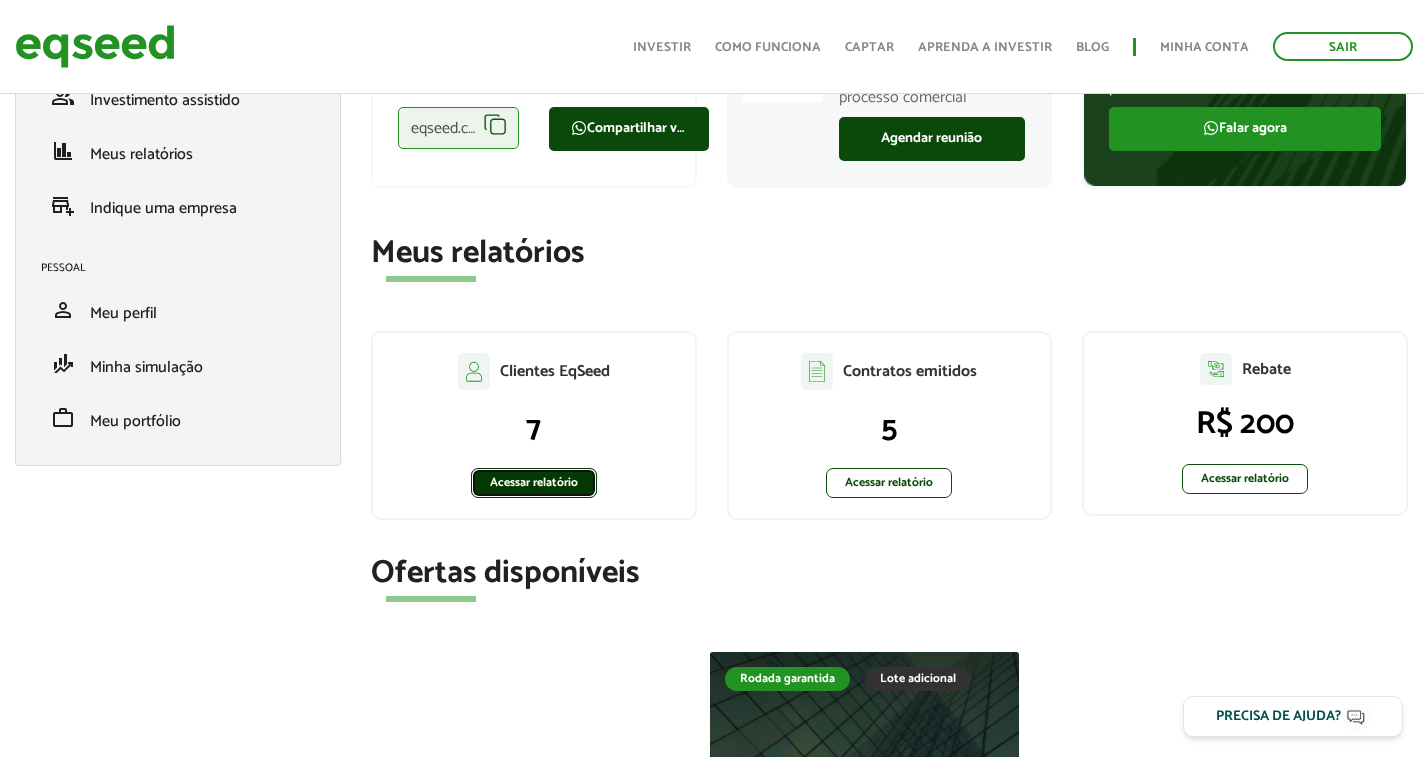 click on "Acessar relatório" at bounding box center (534, 483) 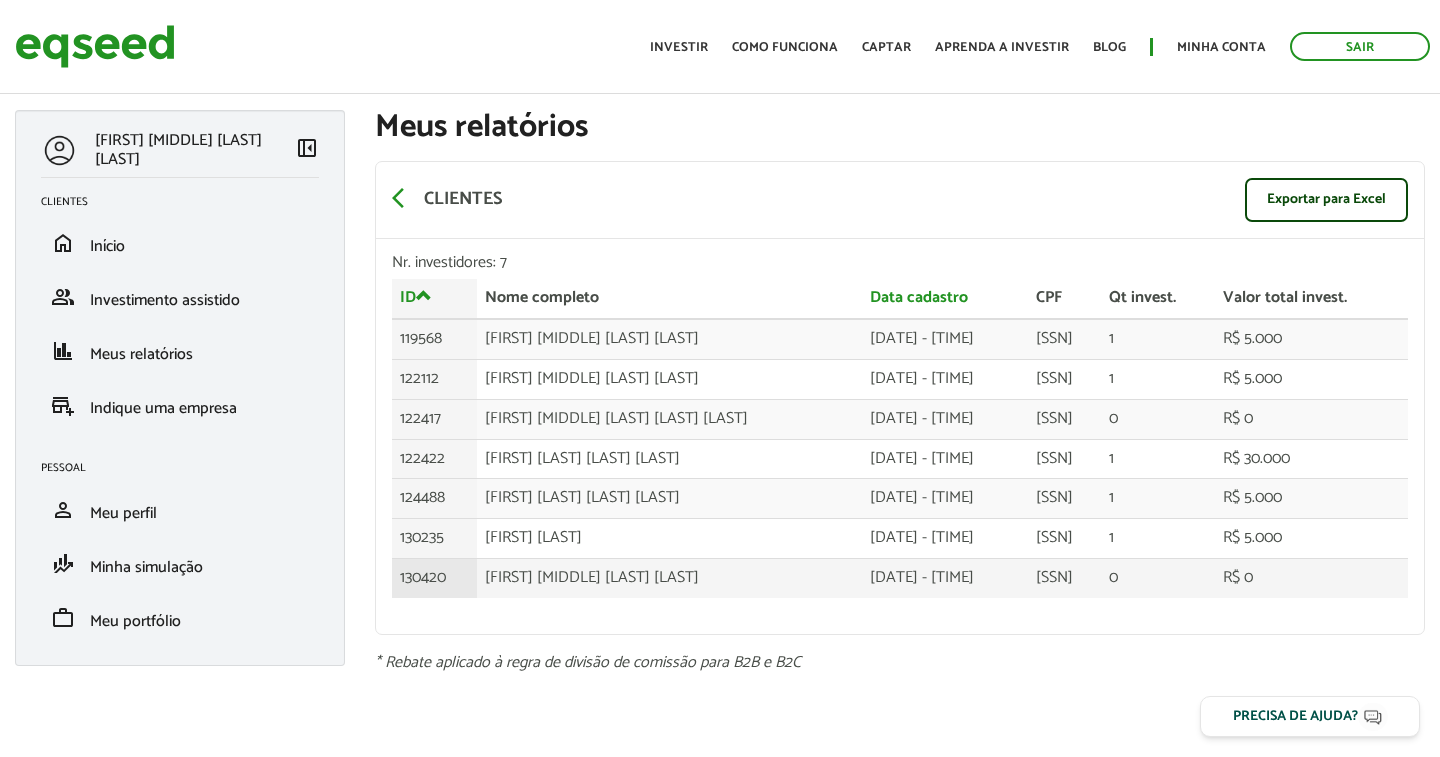 scroll, scrollTop: 0, scrollLeft: 0, axis: both 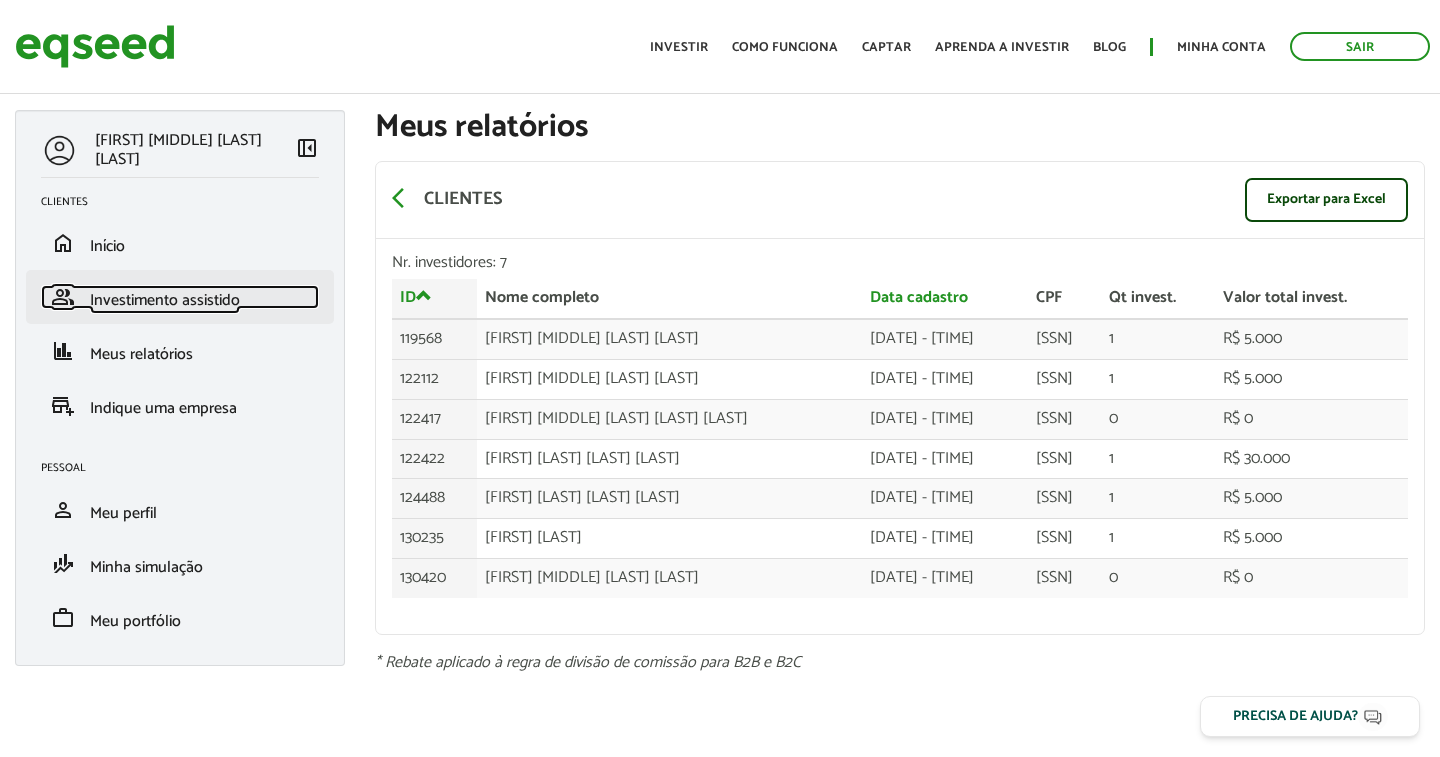 click on "Investimento assistido" at bounding box center (165, 300) 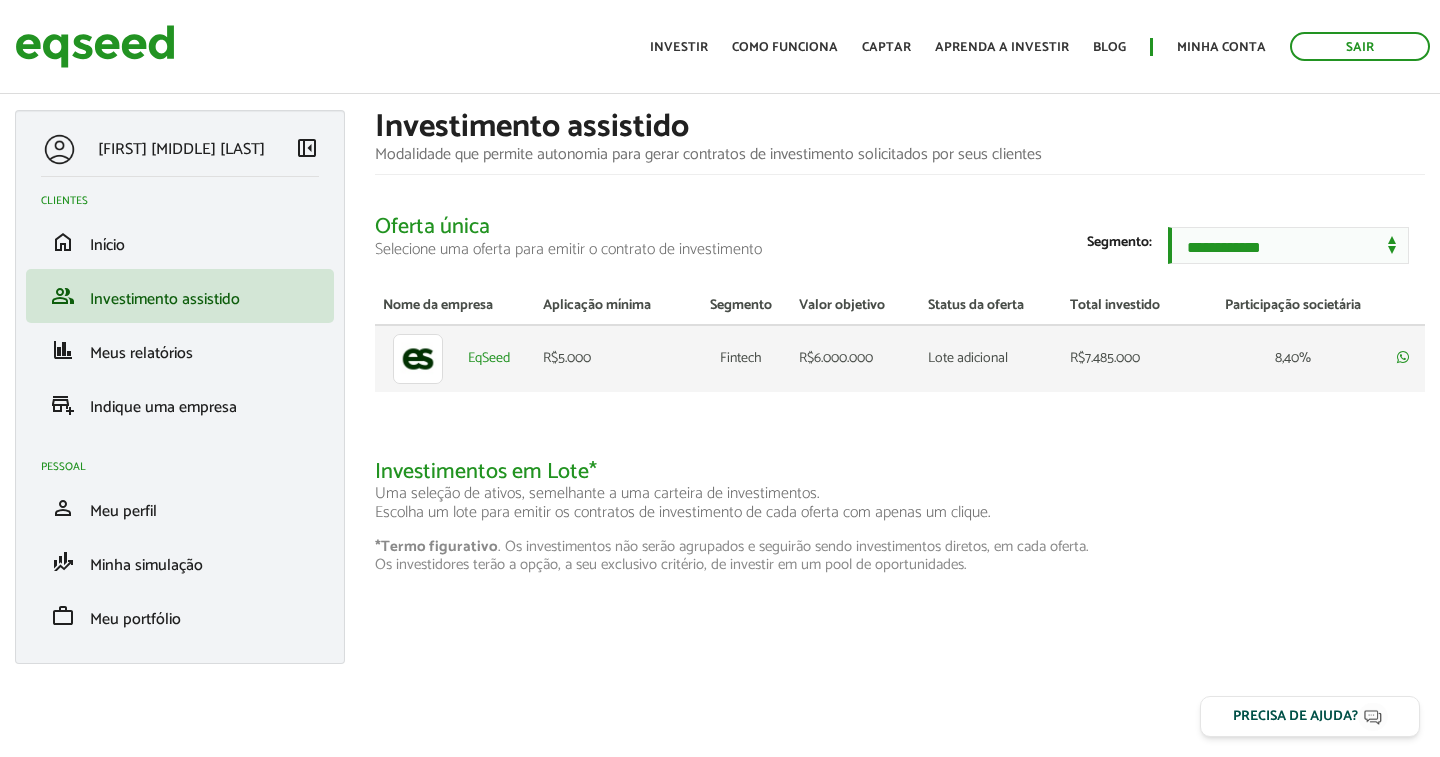 scroll, scrollTop: 0, scrollLeft: 0, axis: both 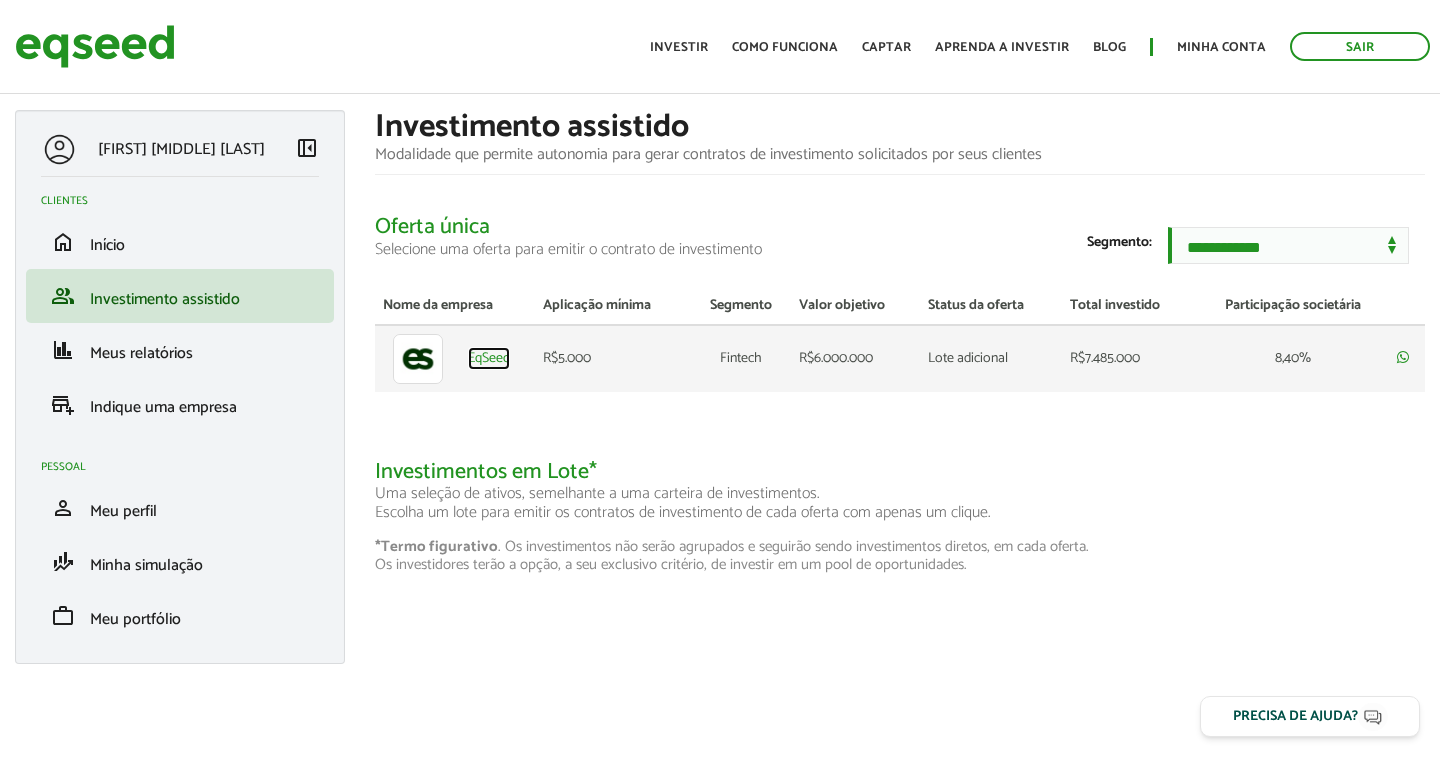 click on "EqSeed" at bounding box center [489, 359] 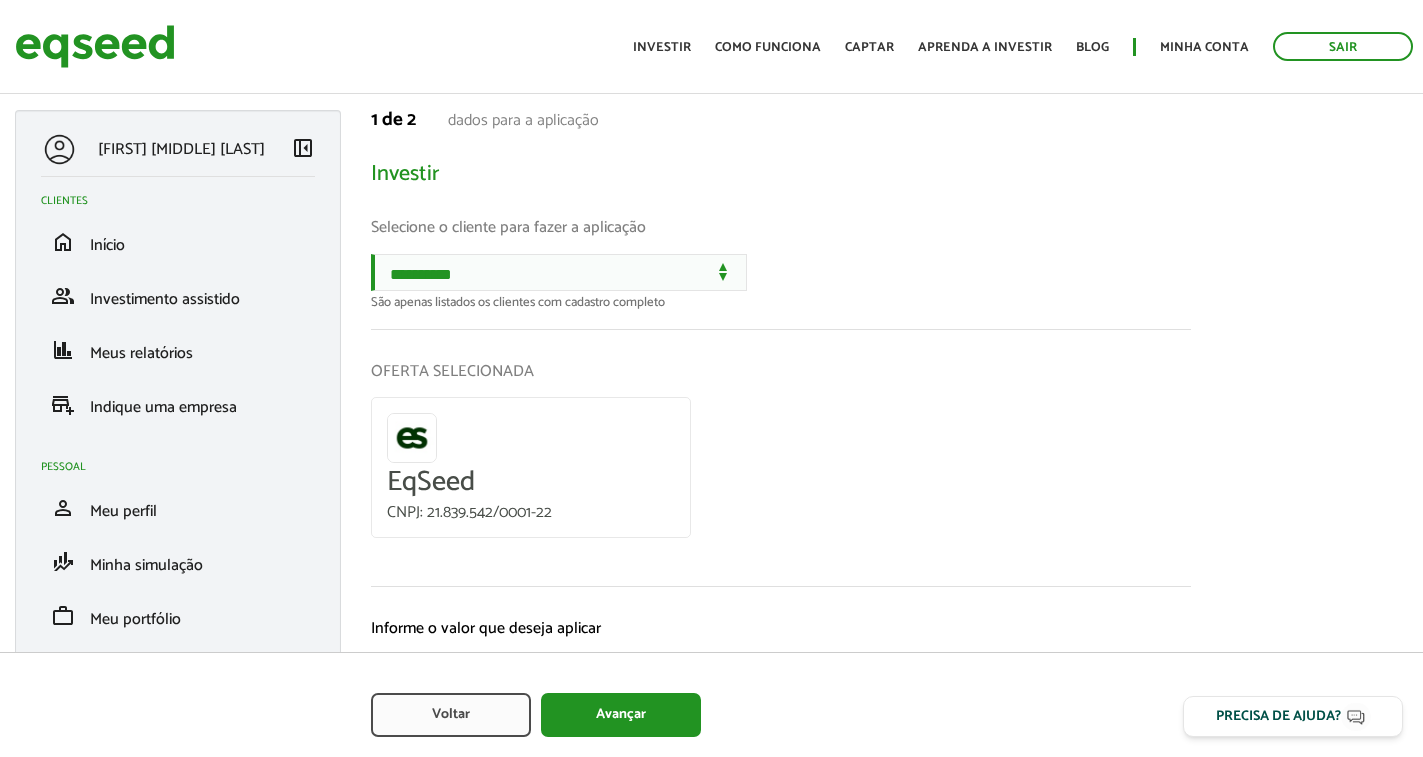 scroll, scrollTop: 0, scrollLeft: 0, axis: both 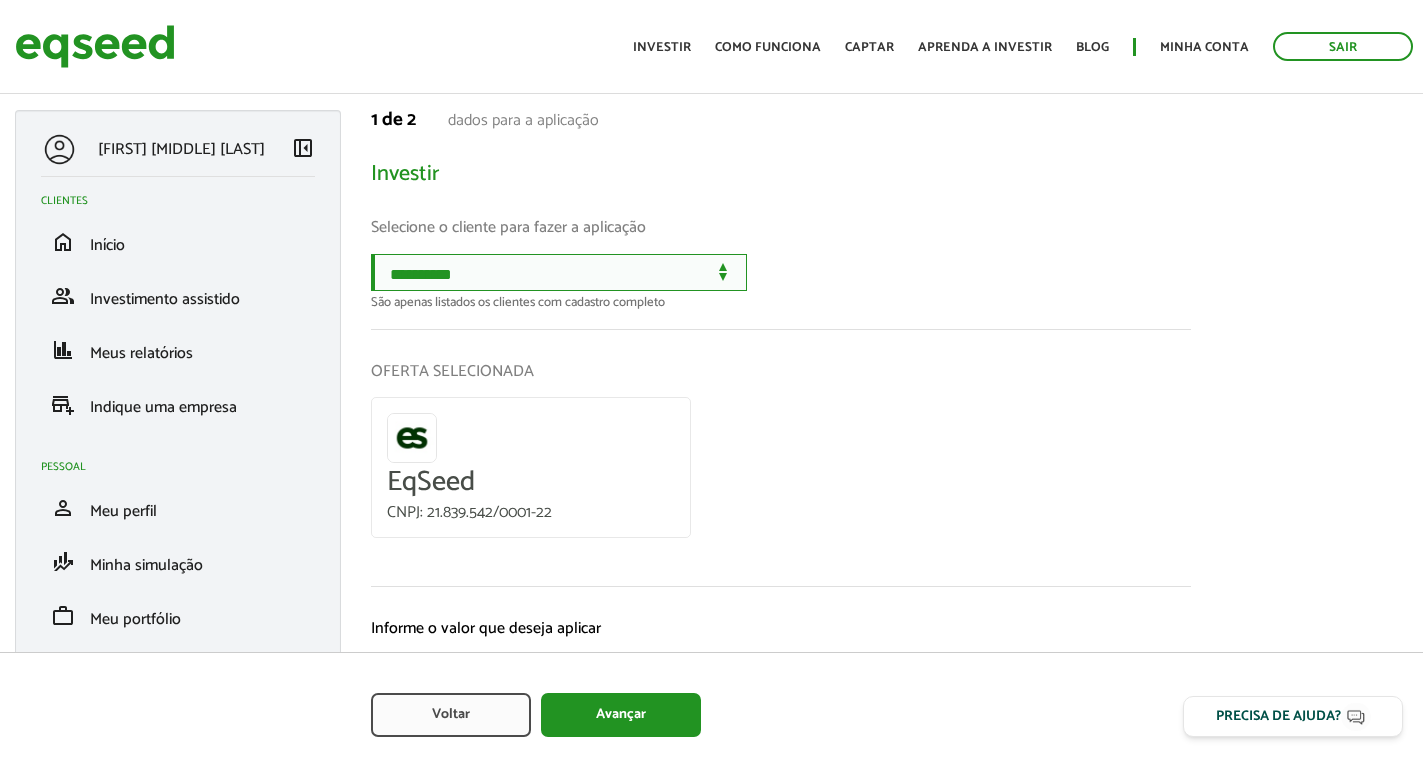 click on "**********" at bounding box center [559, 272] 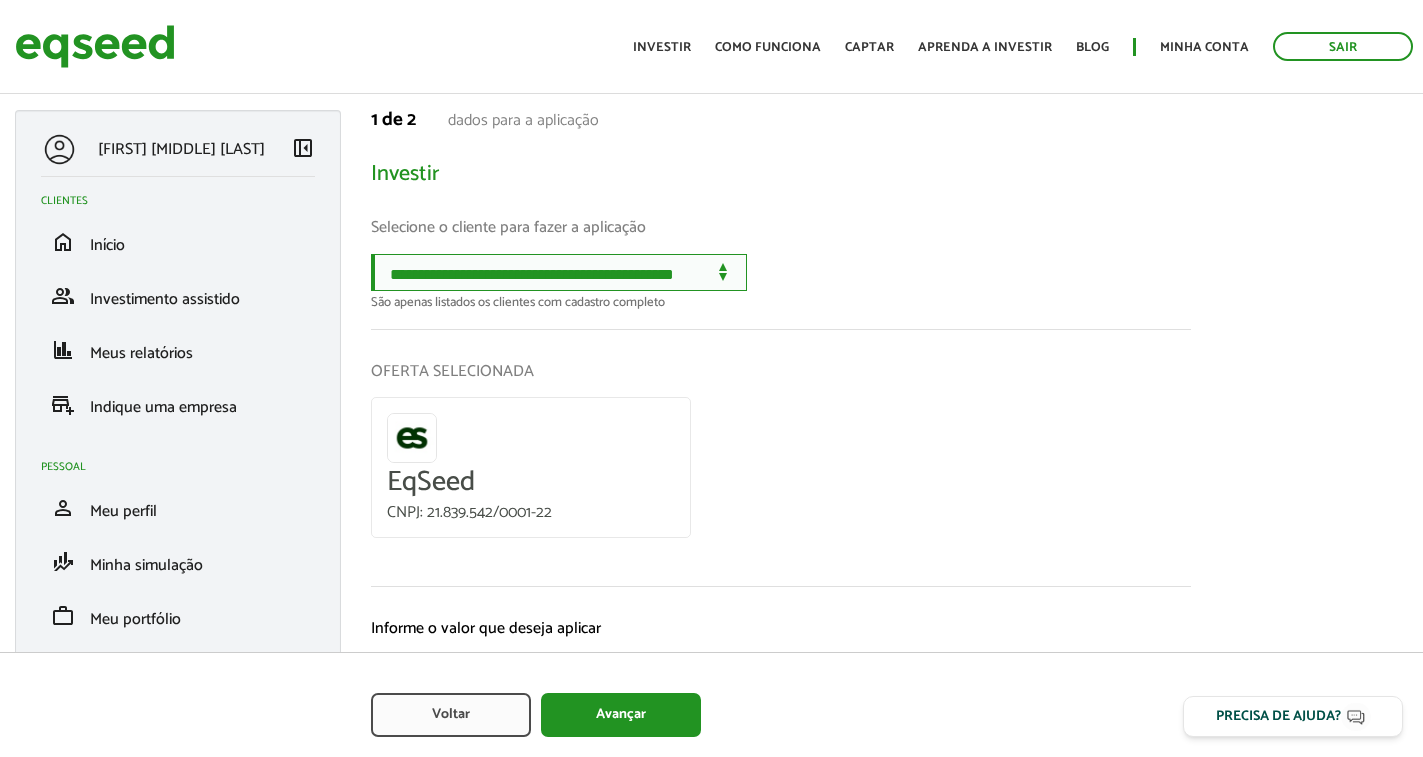 click on "**********" at bounding box center [559, 272] 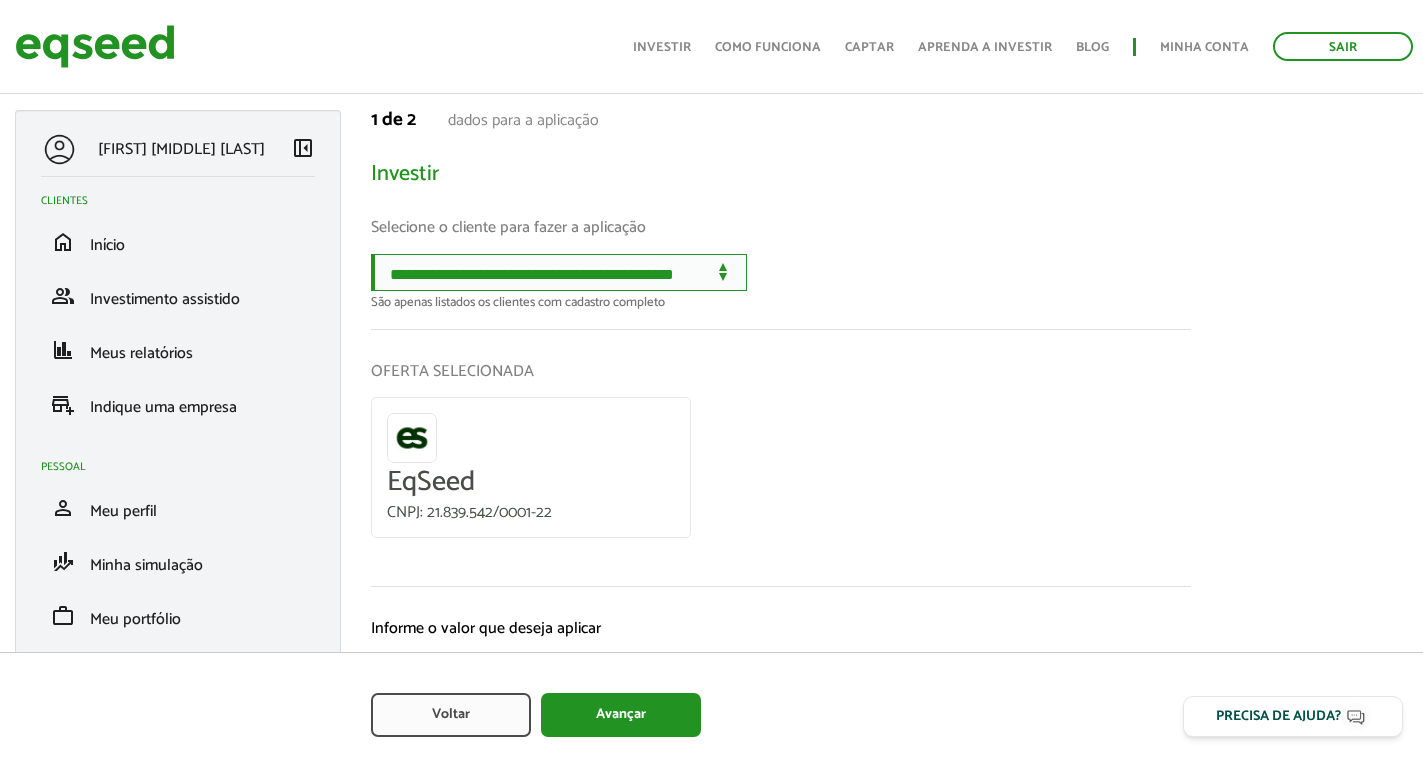scroll, scrollTop: 126, scrollLeft: 0, axis: vertical 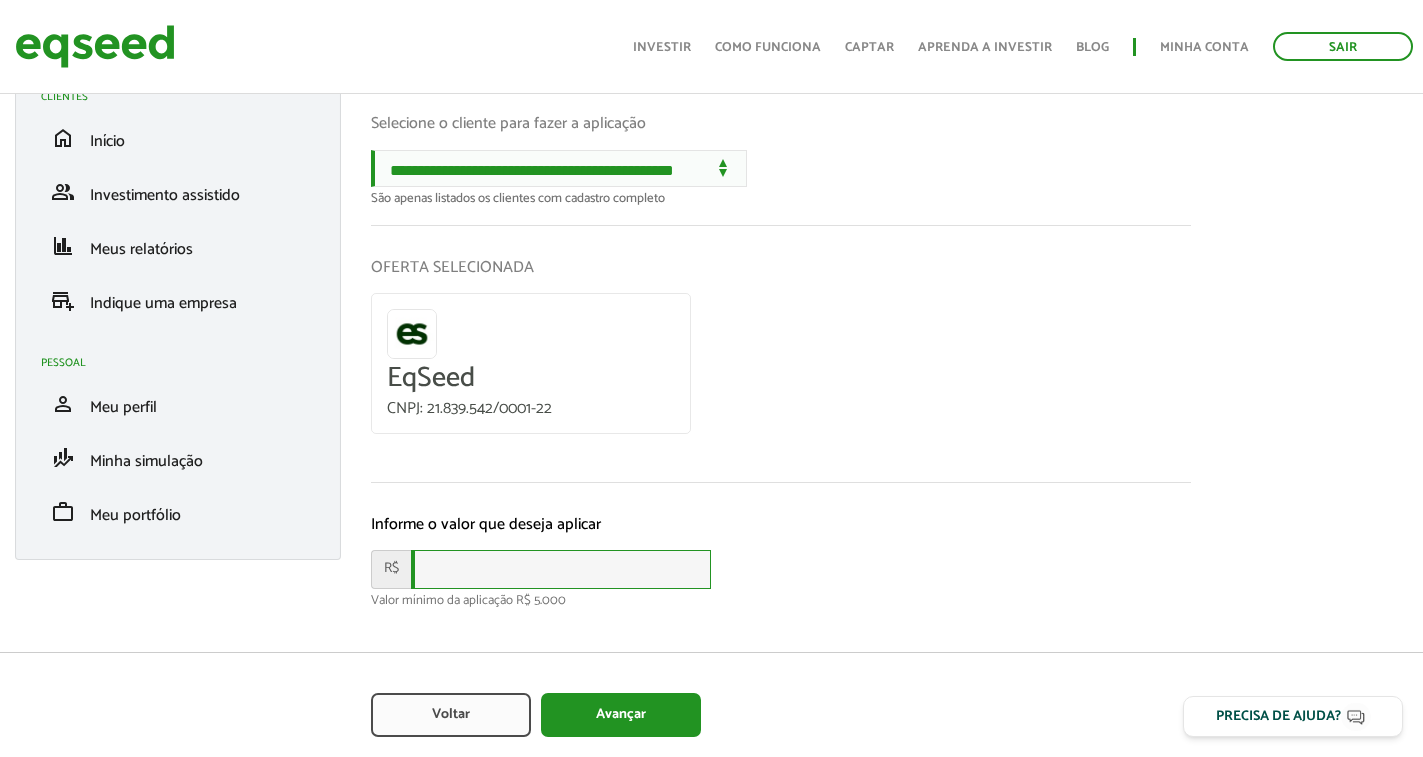 click at bounding box center [561, 569] 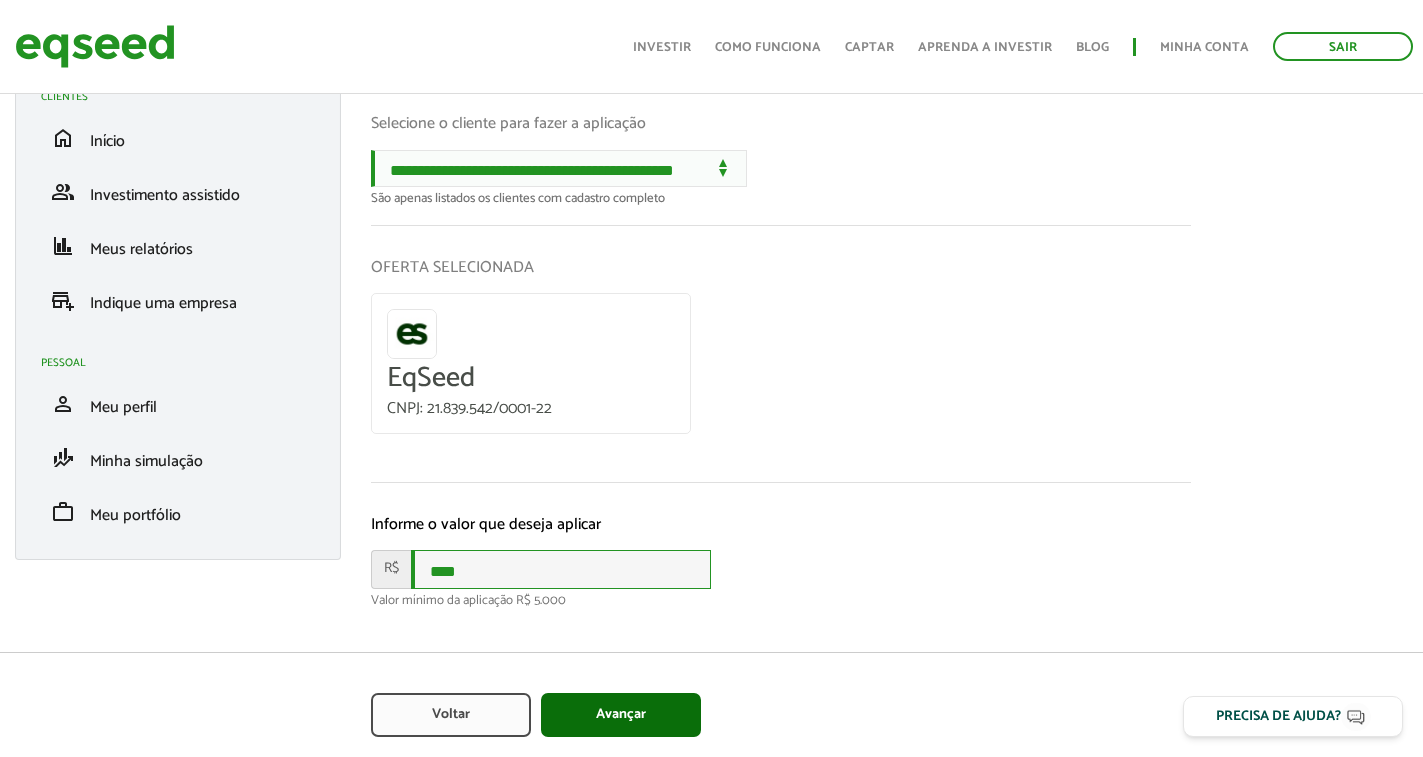 type on "****" 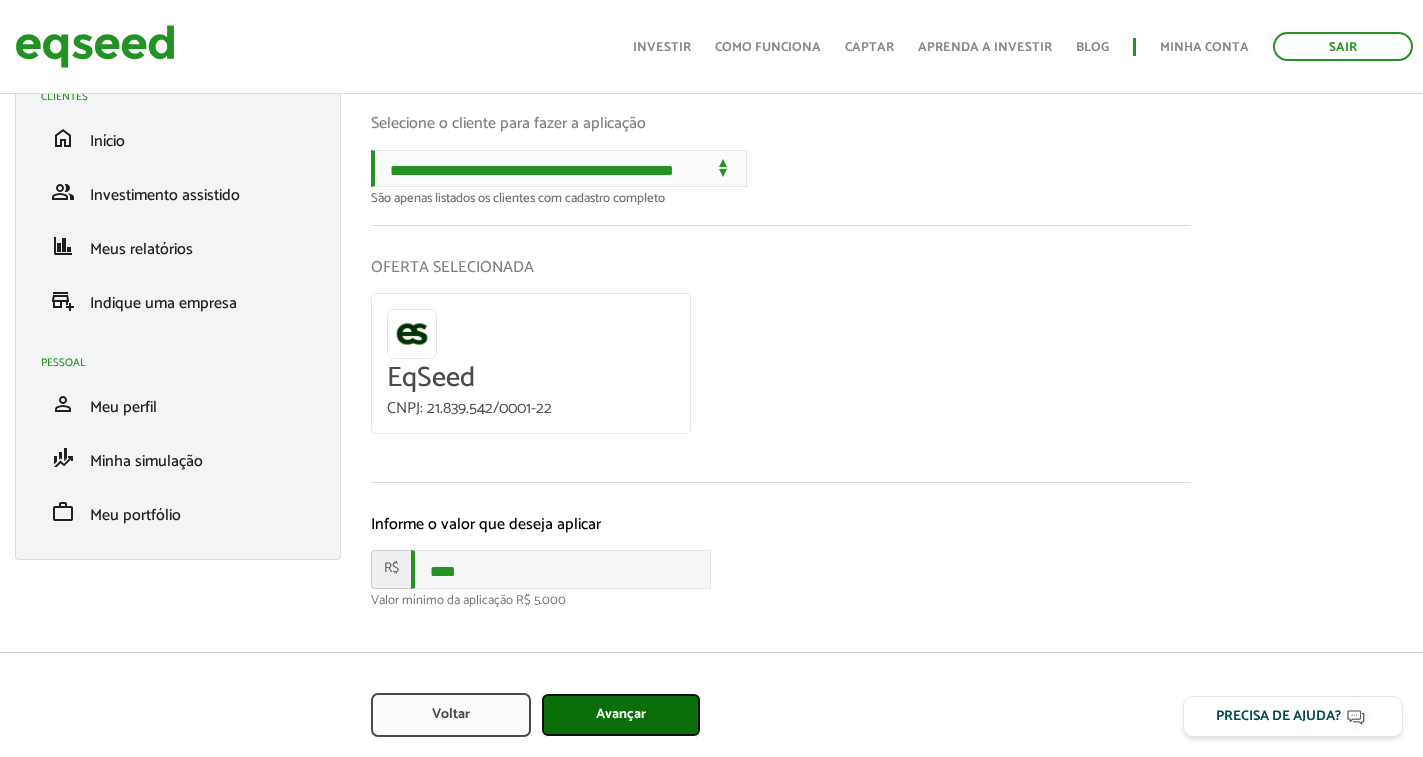 click on "Avançar" at bounding box center (621, 715) 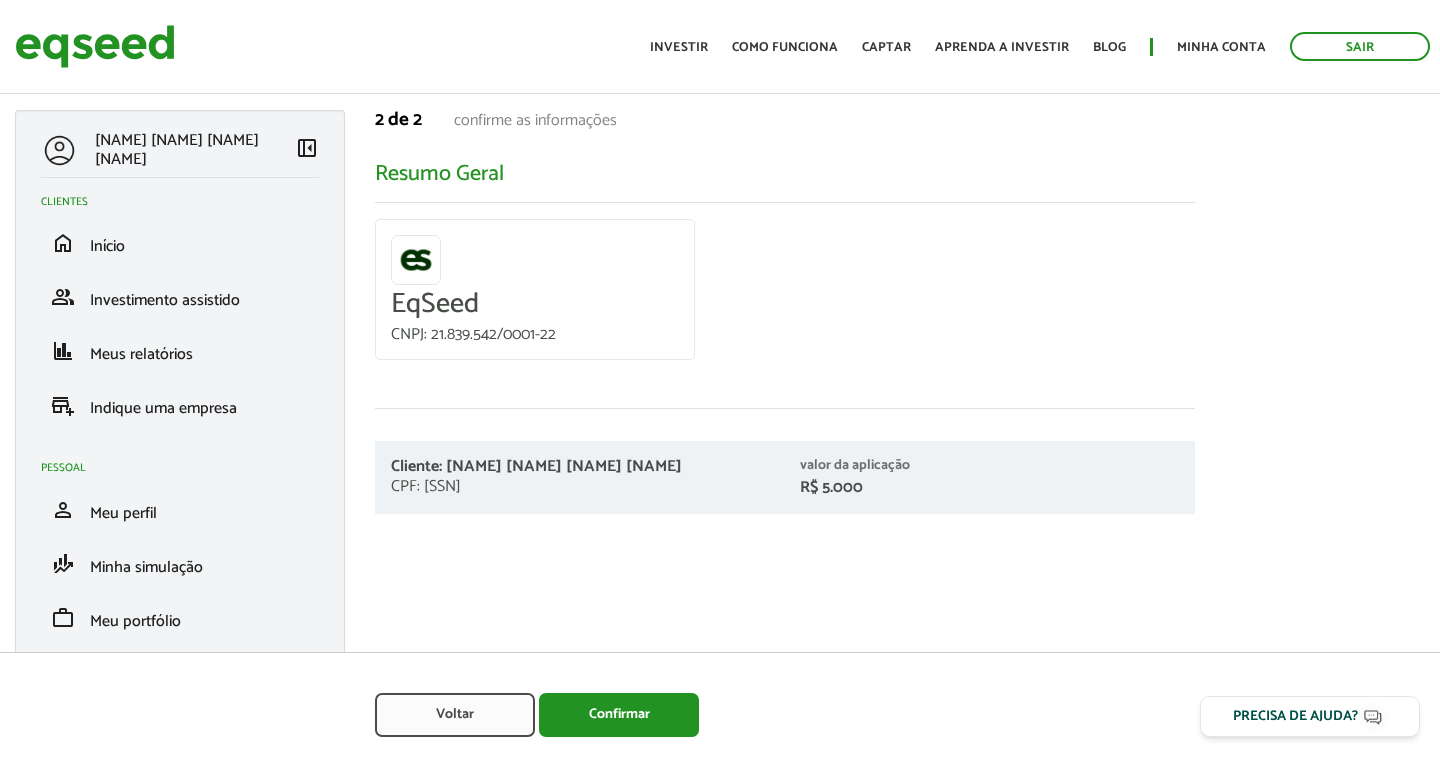 scroll, scrollTop: 0, scrollLeft: 0, axis: both 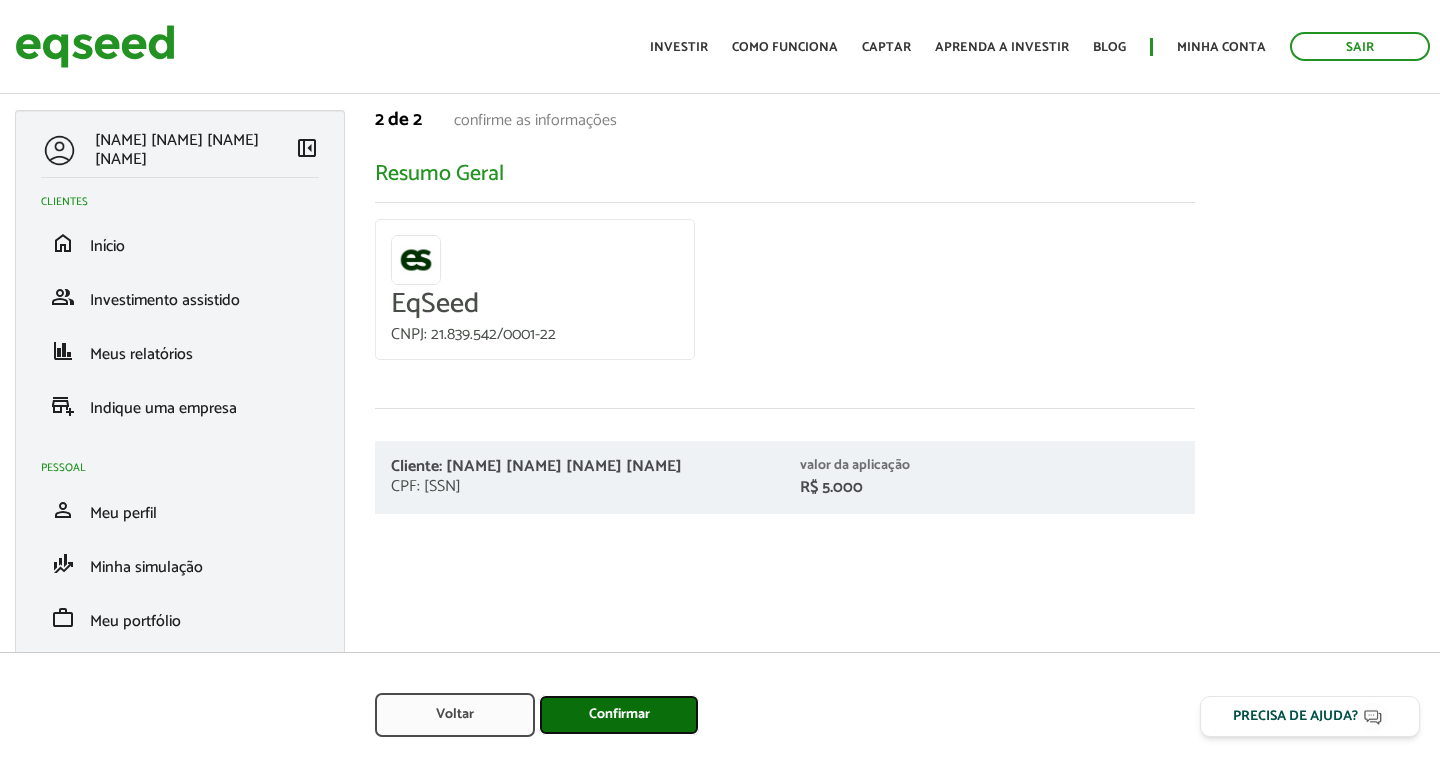 click on "Confirmar" at bounding box center (619, 715) 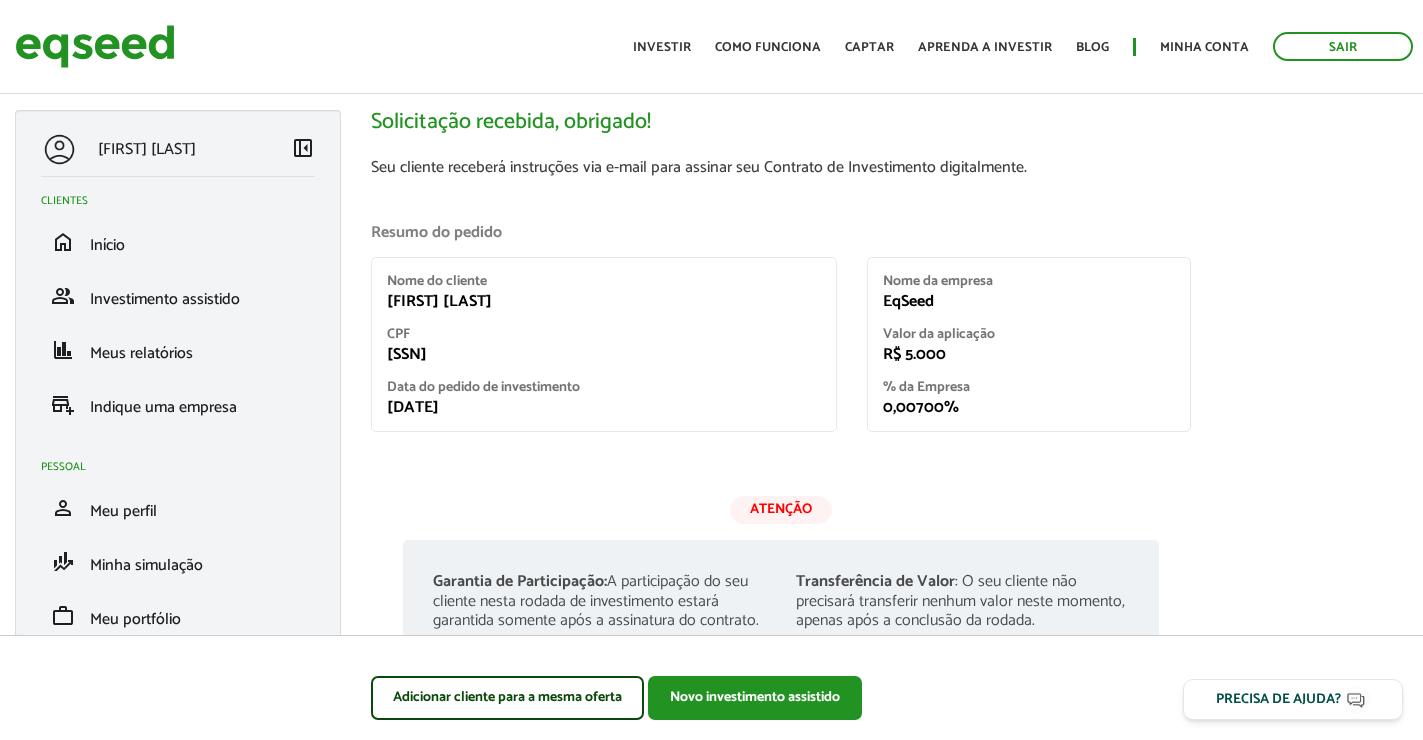 scroll, scrollTop: 0, scrollLeft: 0, axis: both 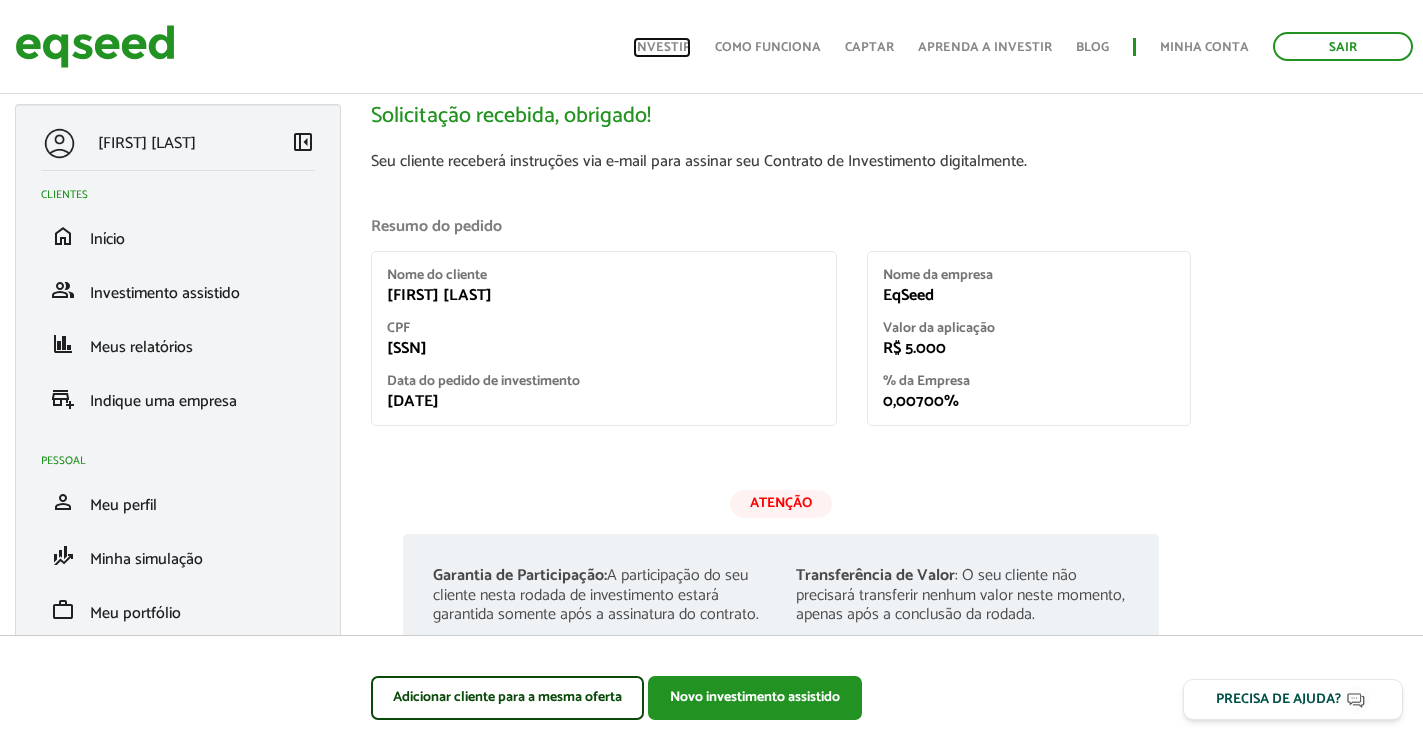click on "Investir" at bounding box center [662, 47] 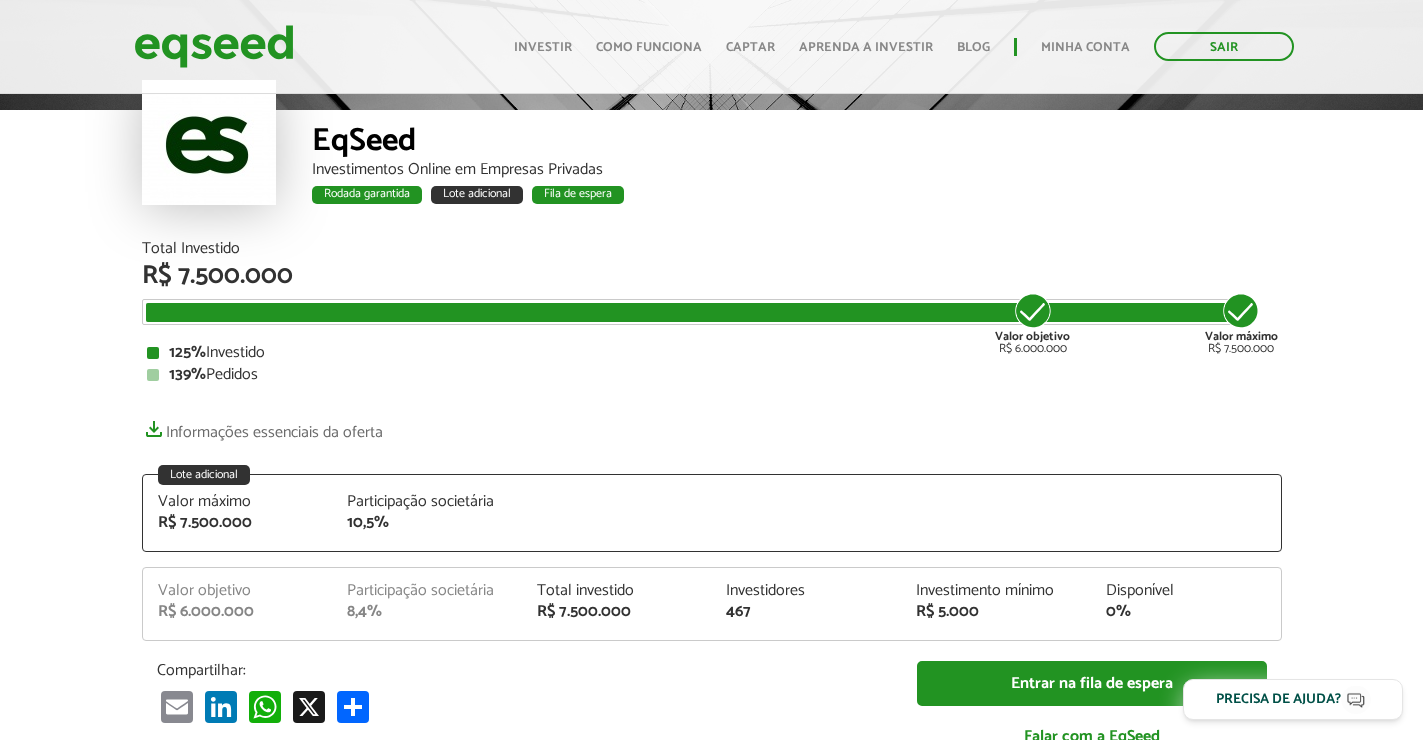 scroll, scrollTop: 100, scrollLeft: 0, axis: vertical 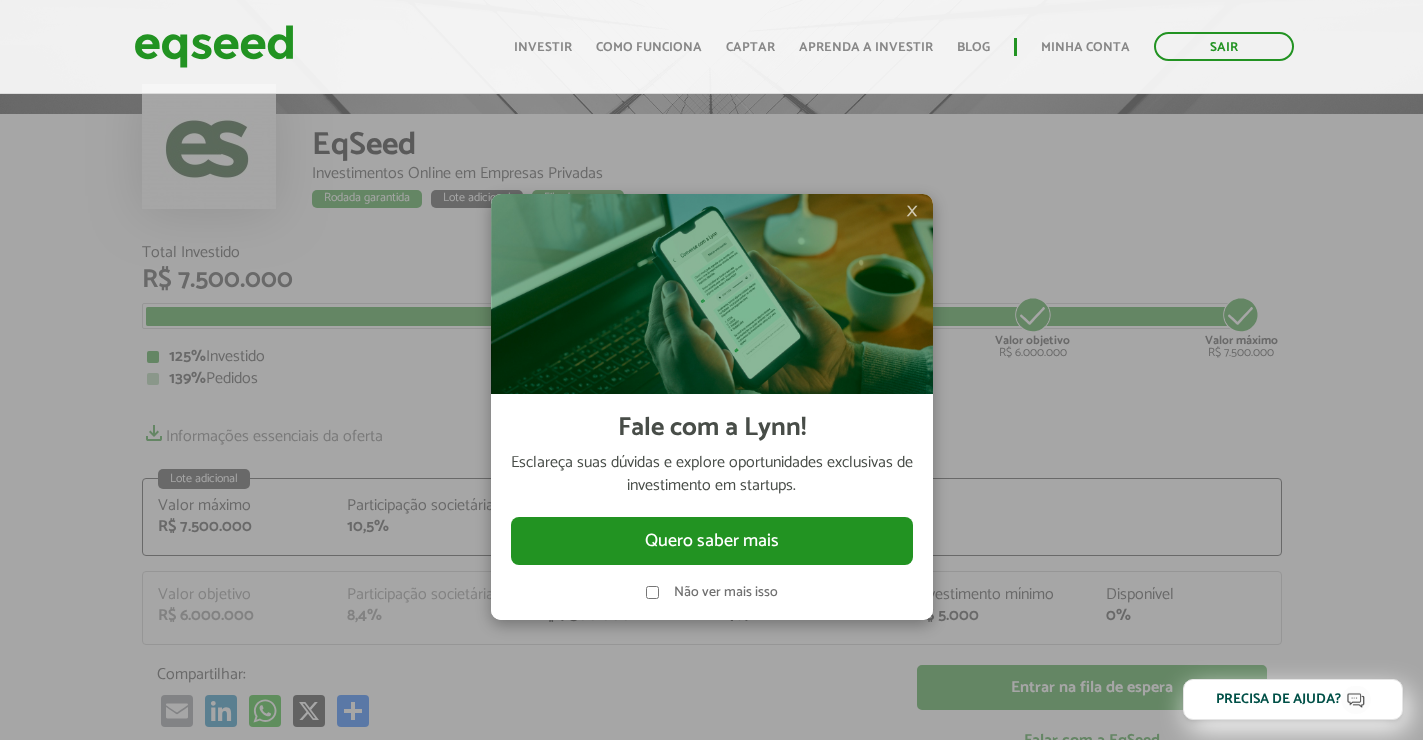 click on "×" at bounding box center [912, 211] 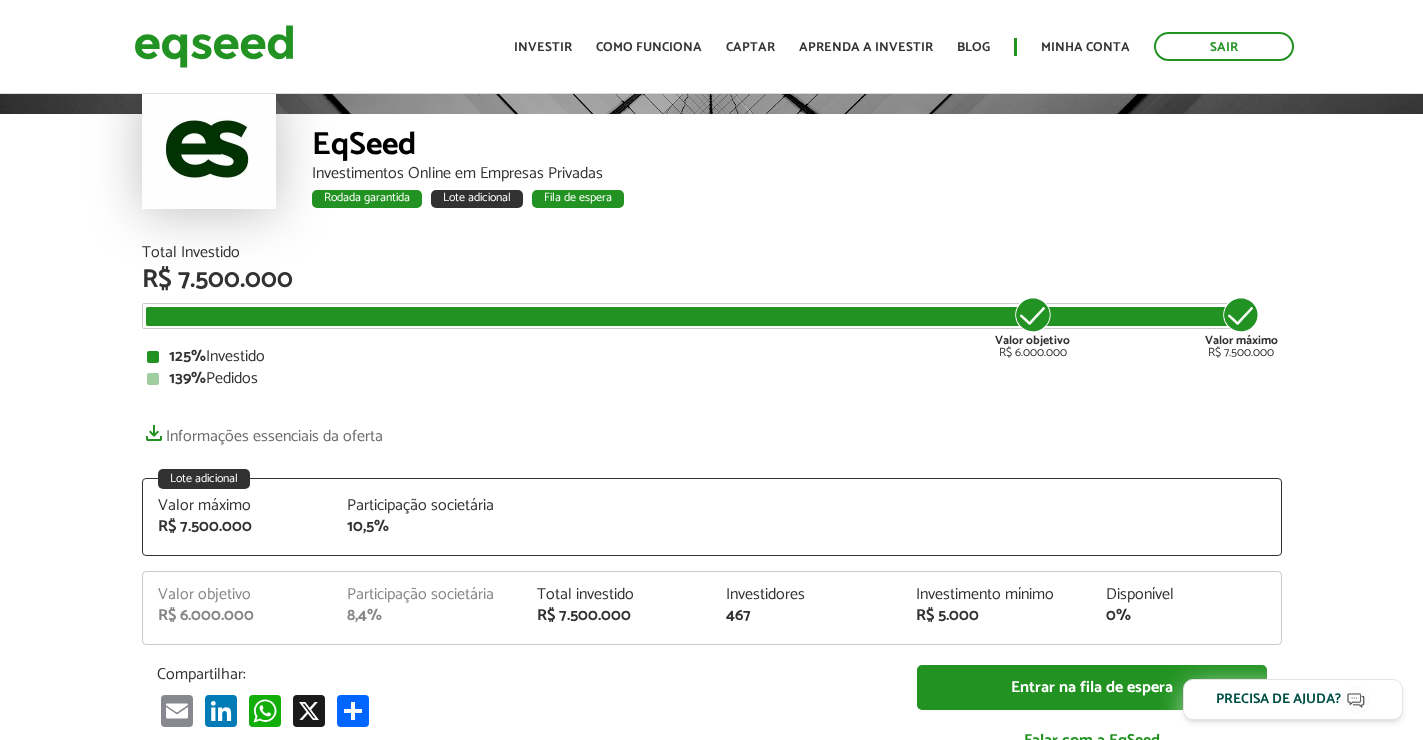 scroll, scrollTop: 0, scrollLeft: 0, axis: both 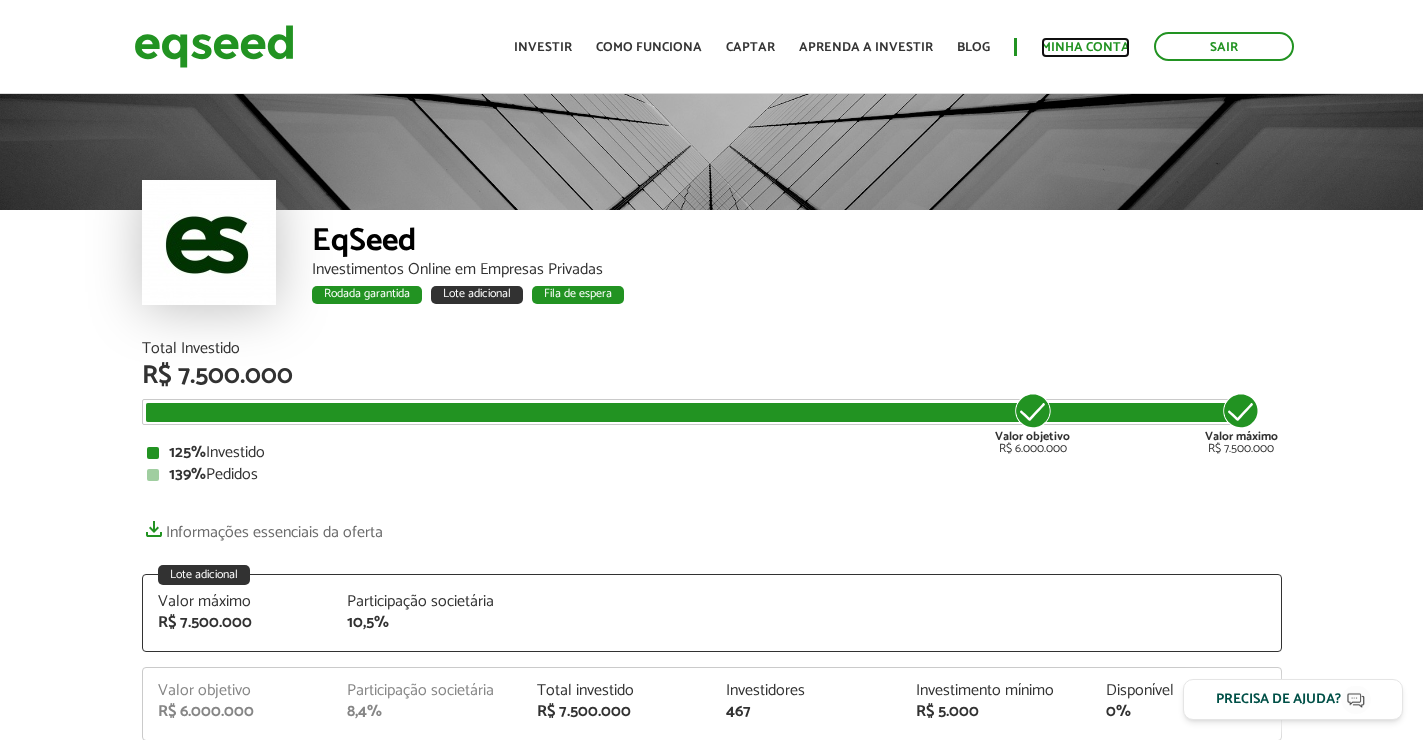 click on "Minha conta" at bounding box center (1085, 47) 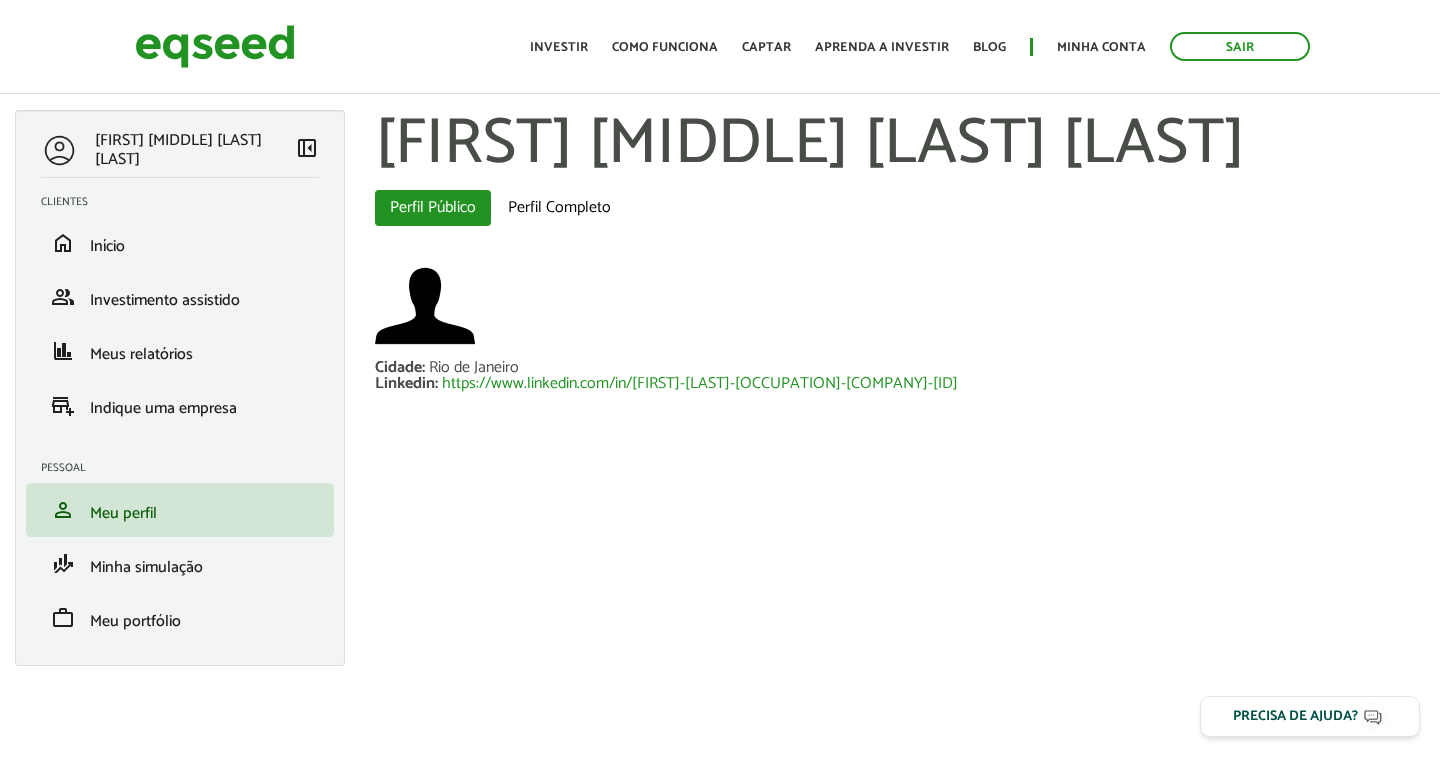 scroll, scrollTop: 0, scrollLeft: 0, axis: both 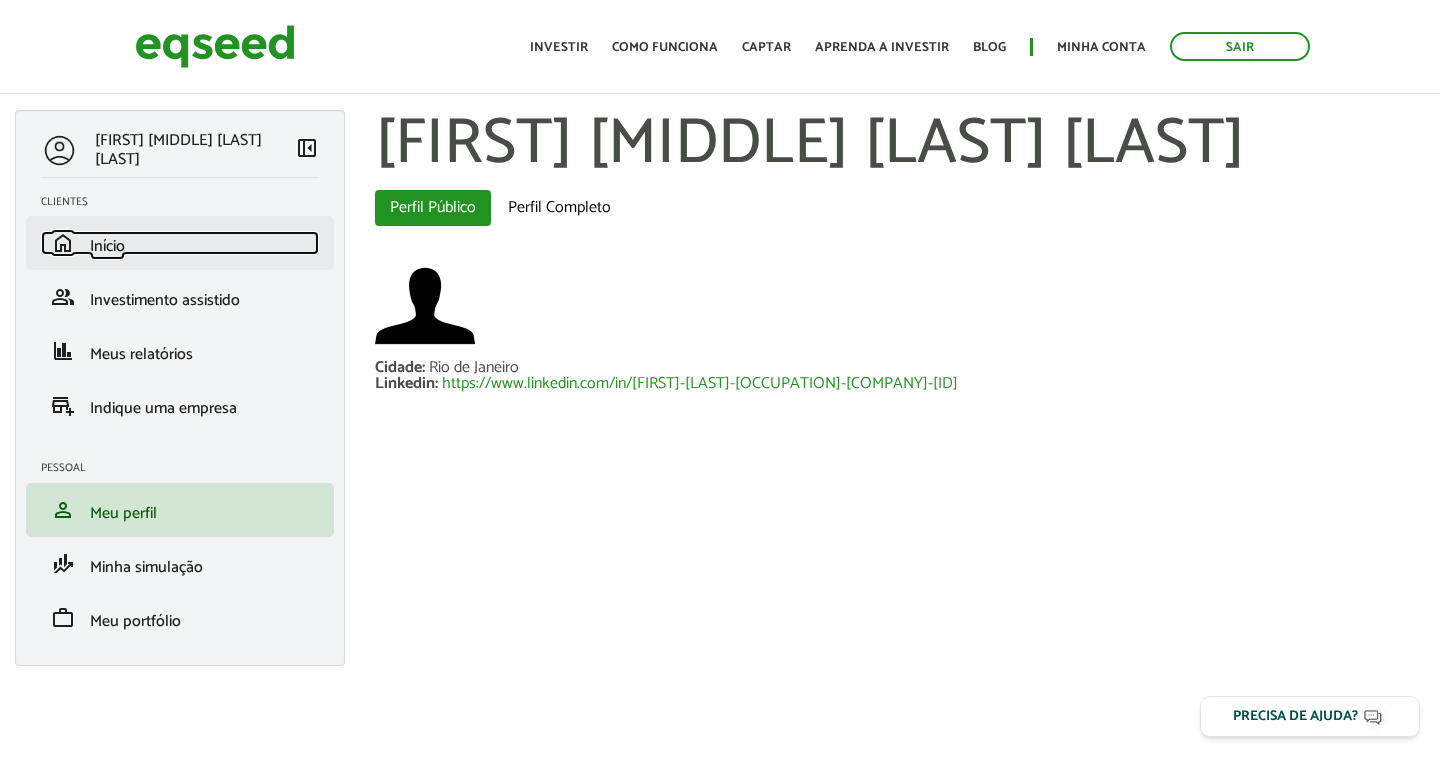 click on "Início" at bounding box center (107, 246) 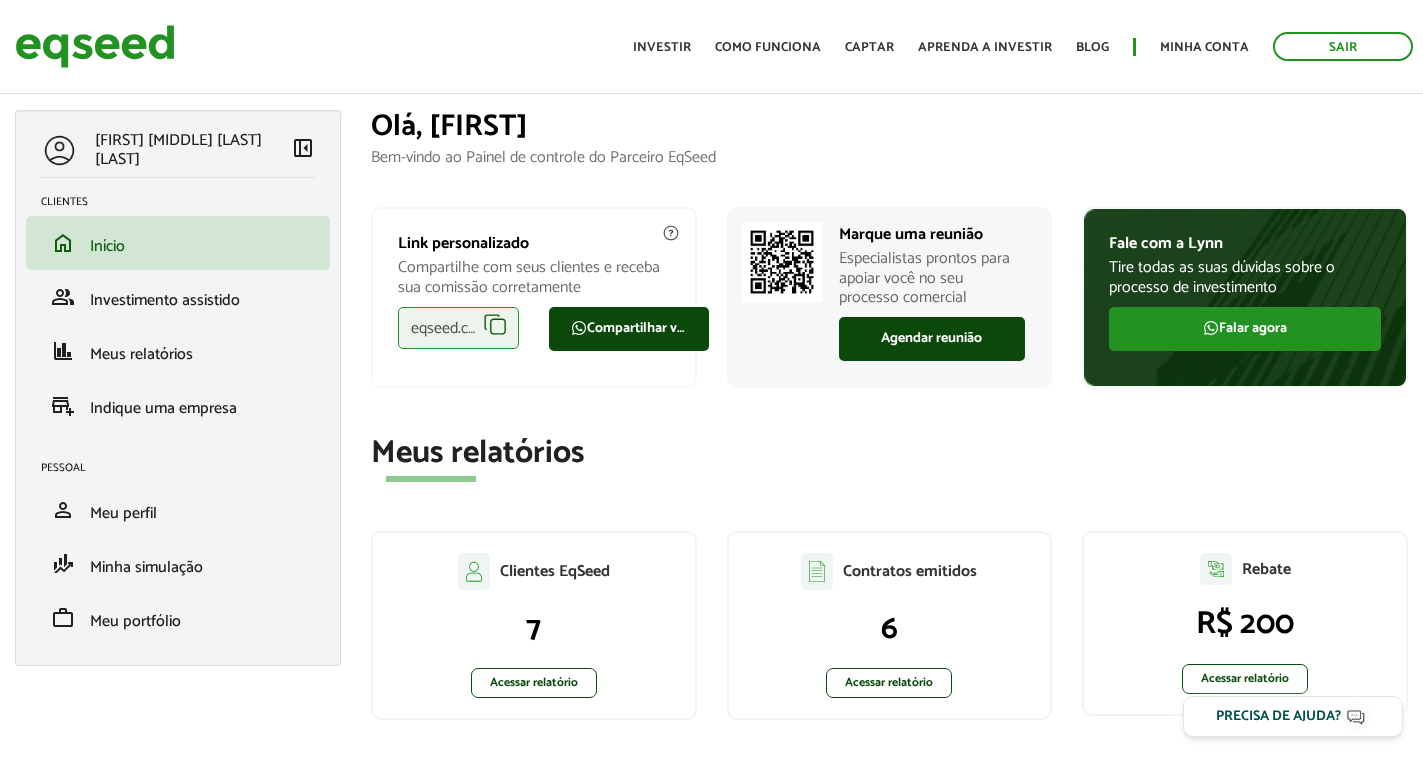 scroll, scrollTop: 0, scrollLeft: 0, axis: both 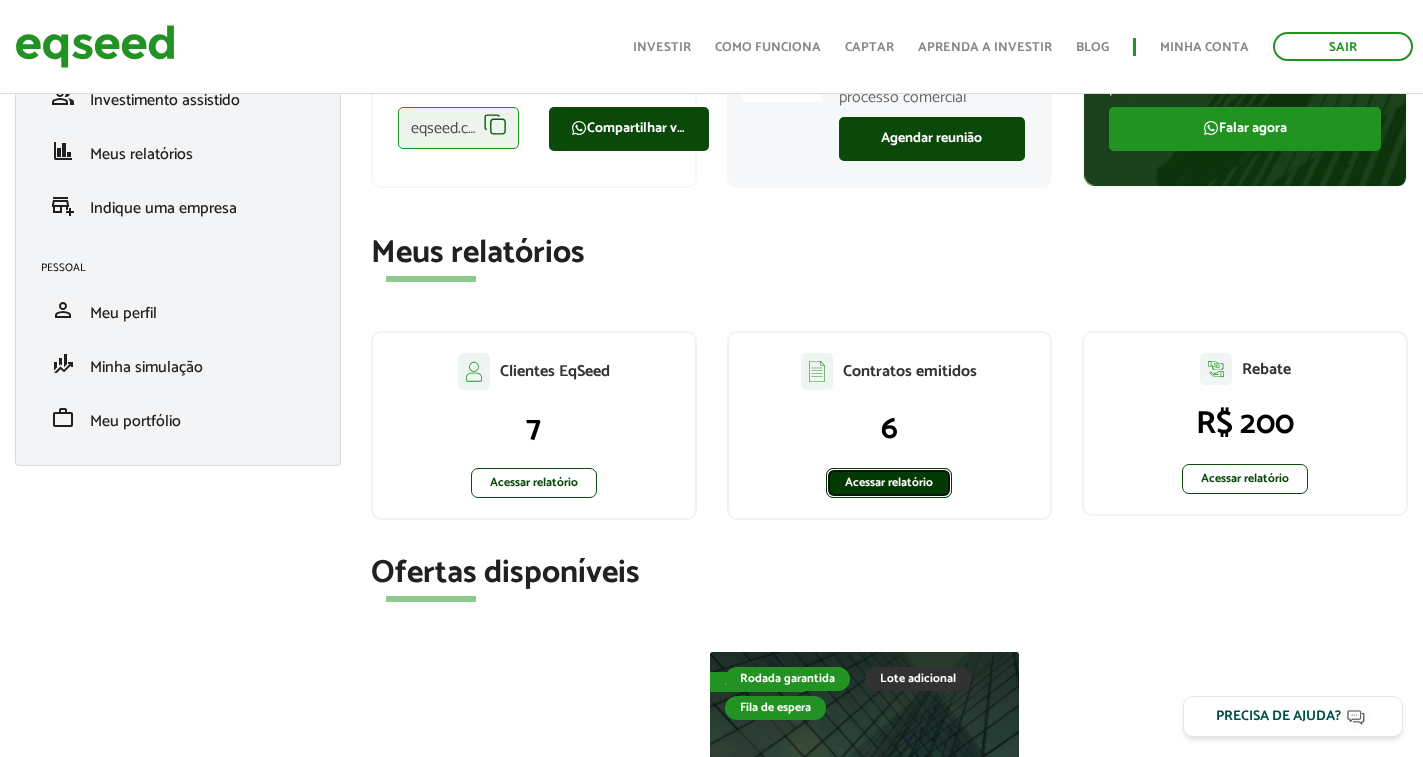 click on "Acessar relatório" at bounding box center (889, 483) 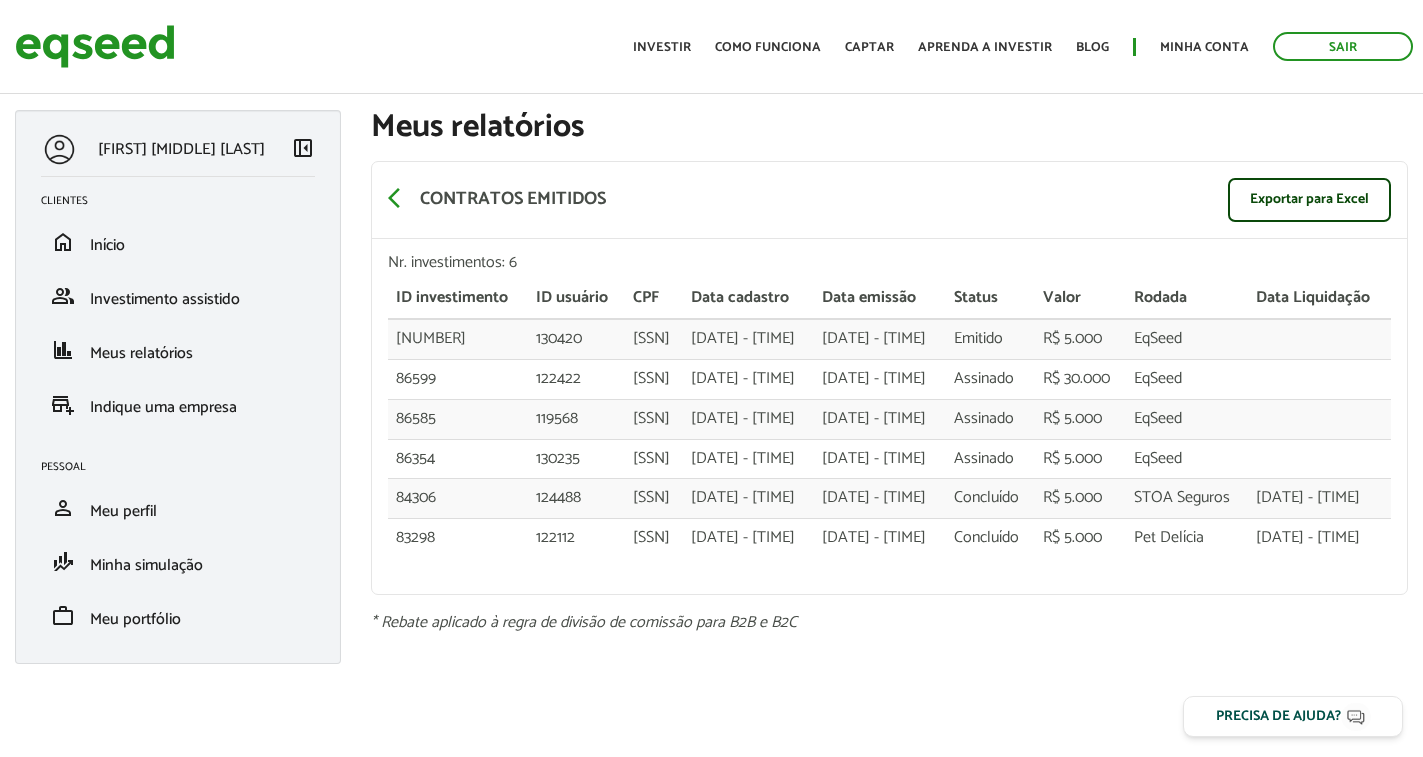 scroll, scrollTop: 0, scrollLeft: 0, axis: both 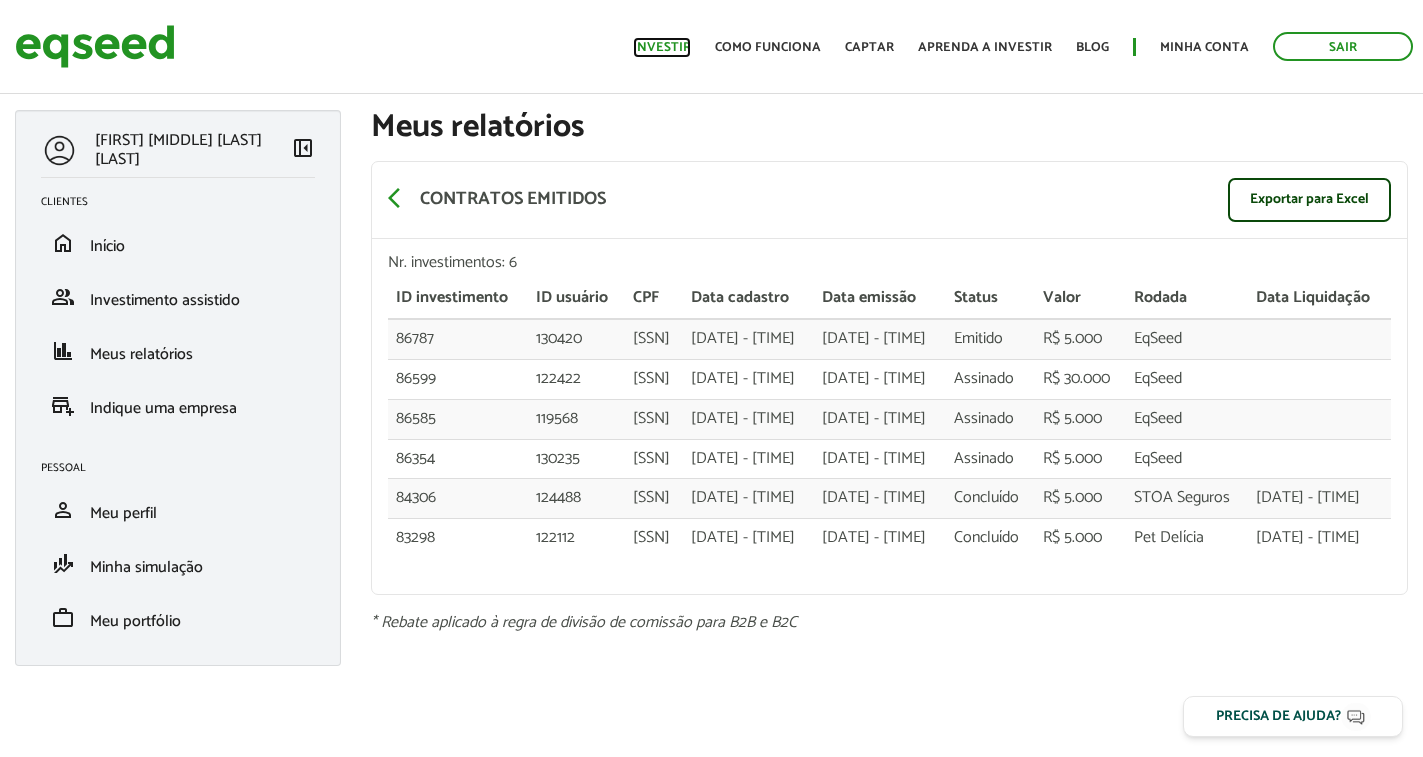 click on "Investir" at bounding box center [662, 47] 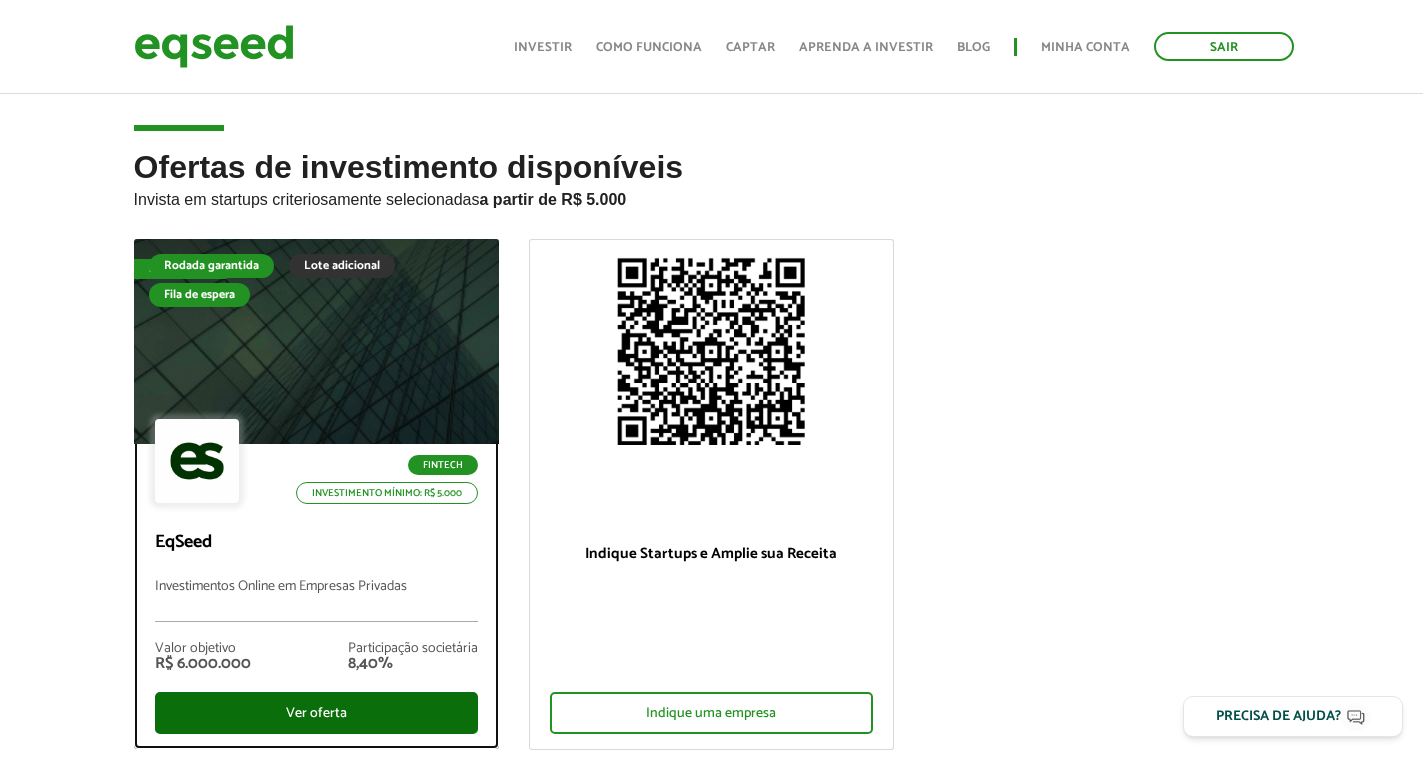 click on "Ver oferta" at bounding box center (316, 713) 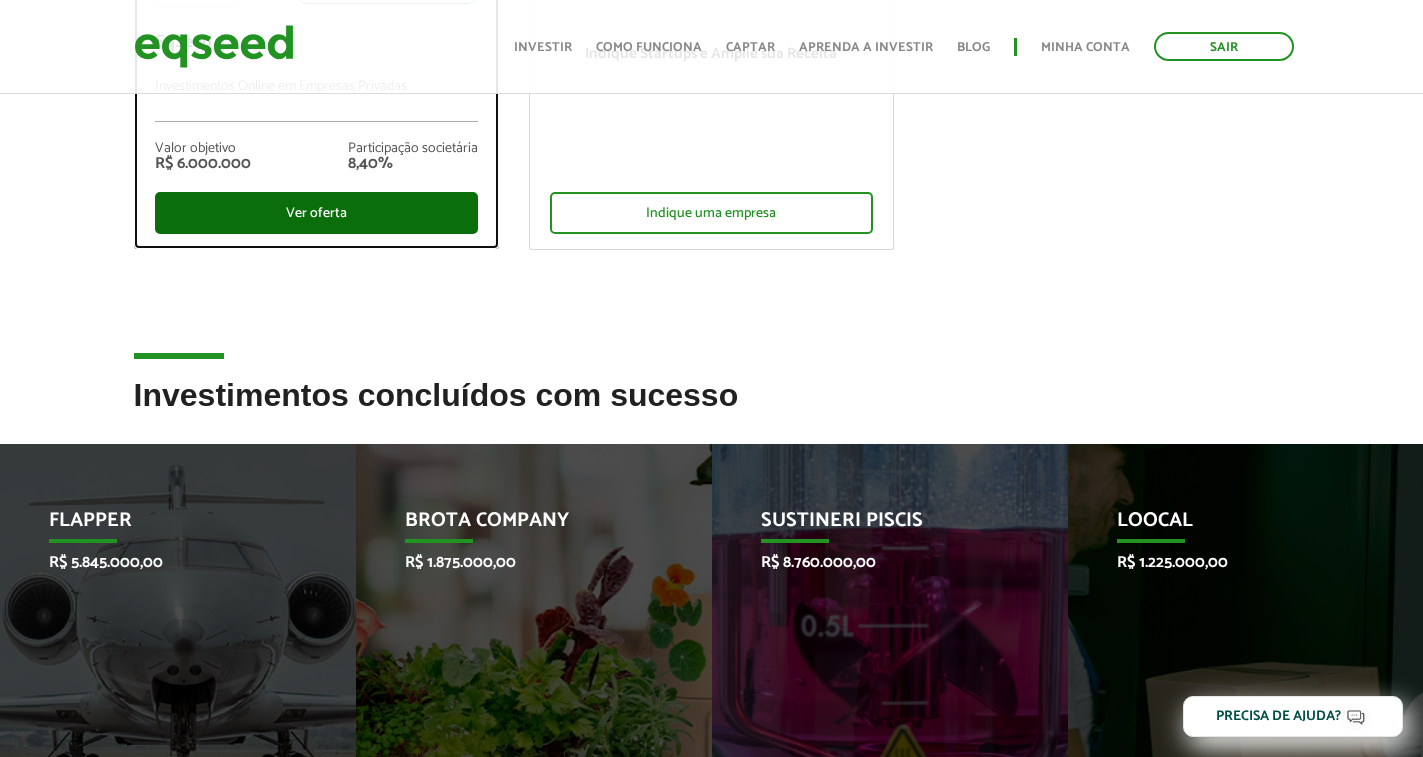 scroll, scrollTop: 500, scrollLeft: 0, axis: vertical 